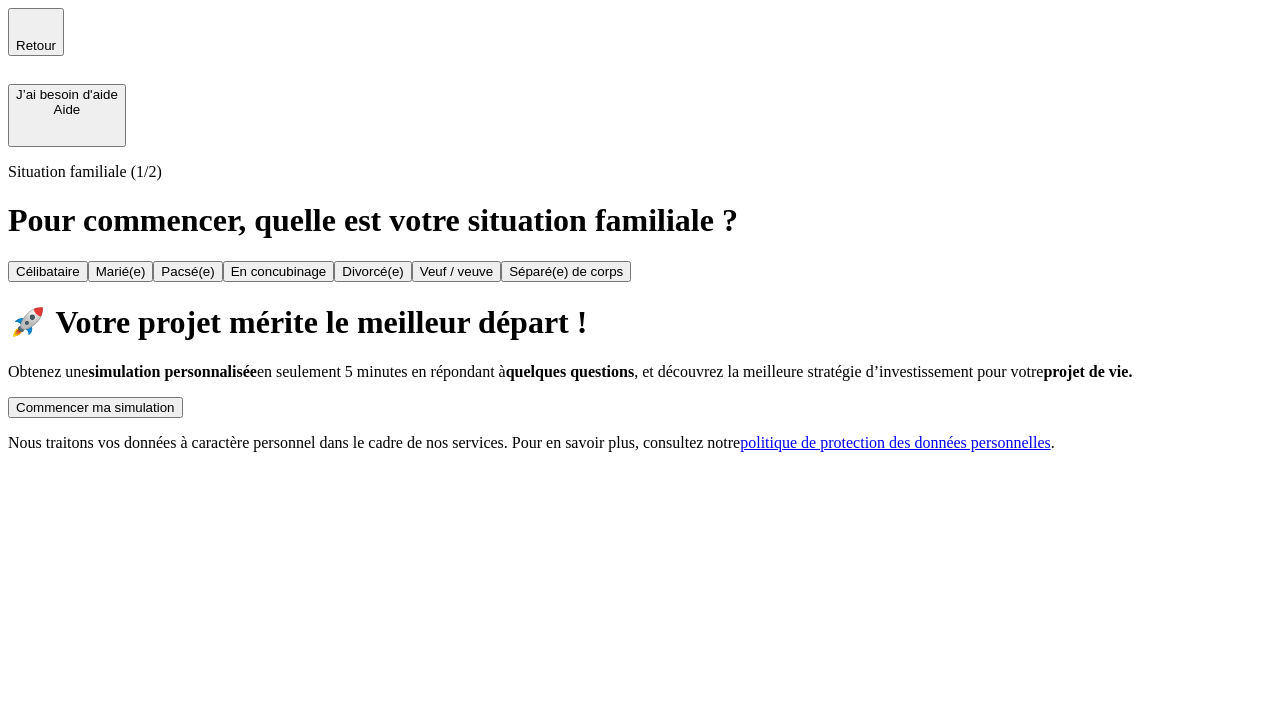 scroll, scrollTop: 0, scrollLeft: 0, axis: both 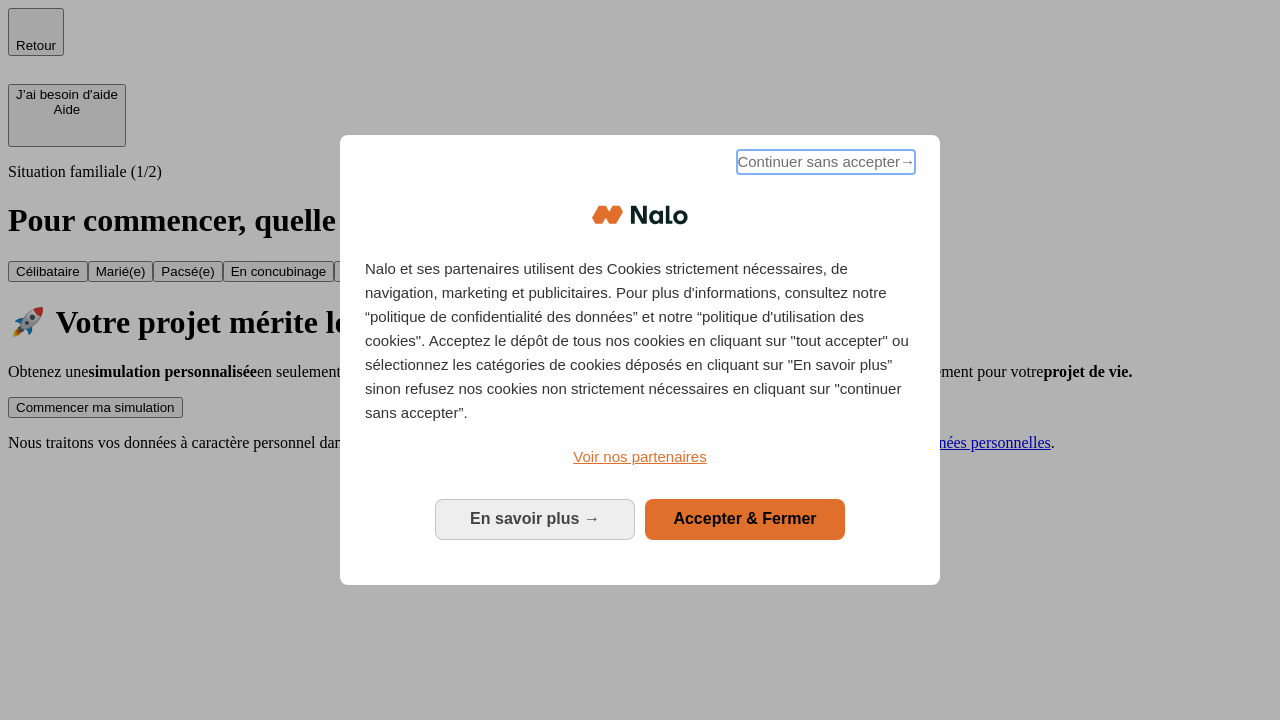 click on "Continuer sans accepter  →" at bounding box center [826, 162] 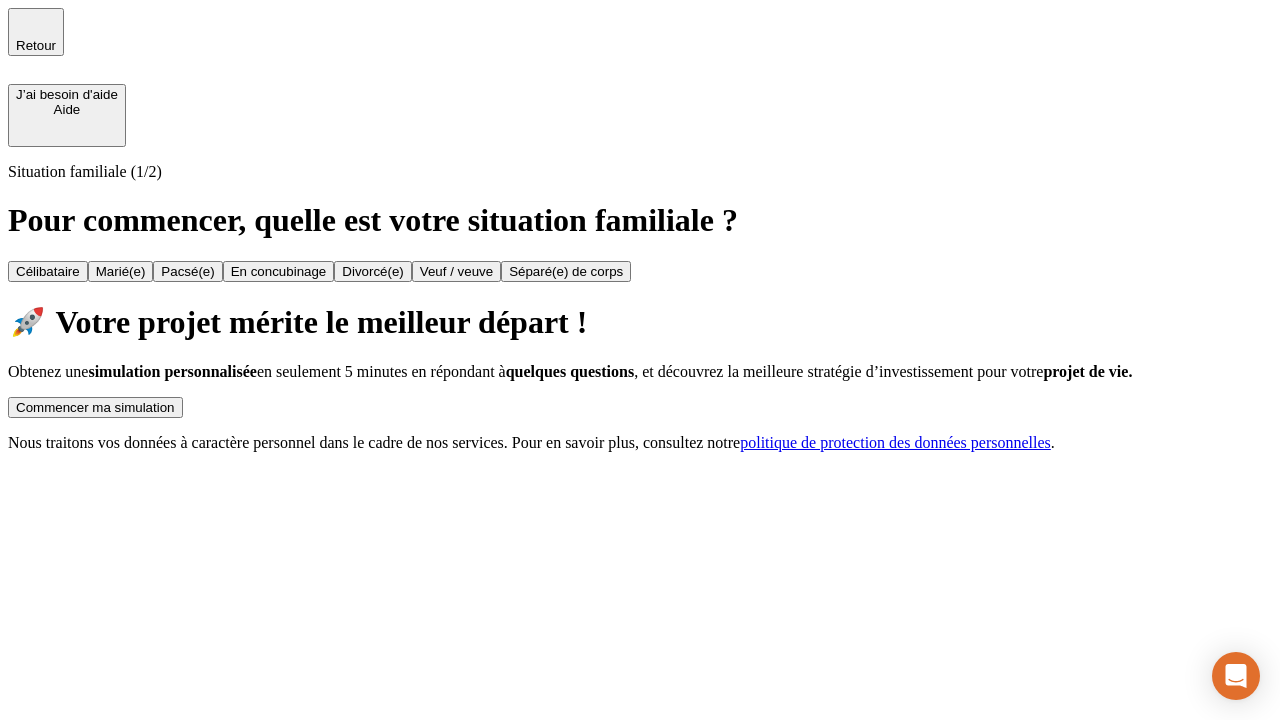 click on "Commencer ma simulation" at bounding box center [95, 407] 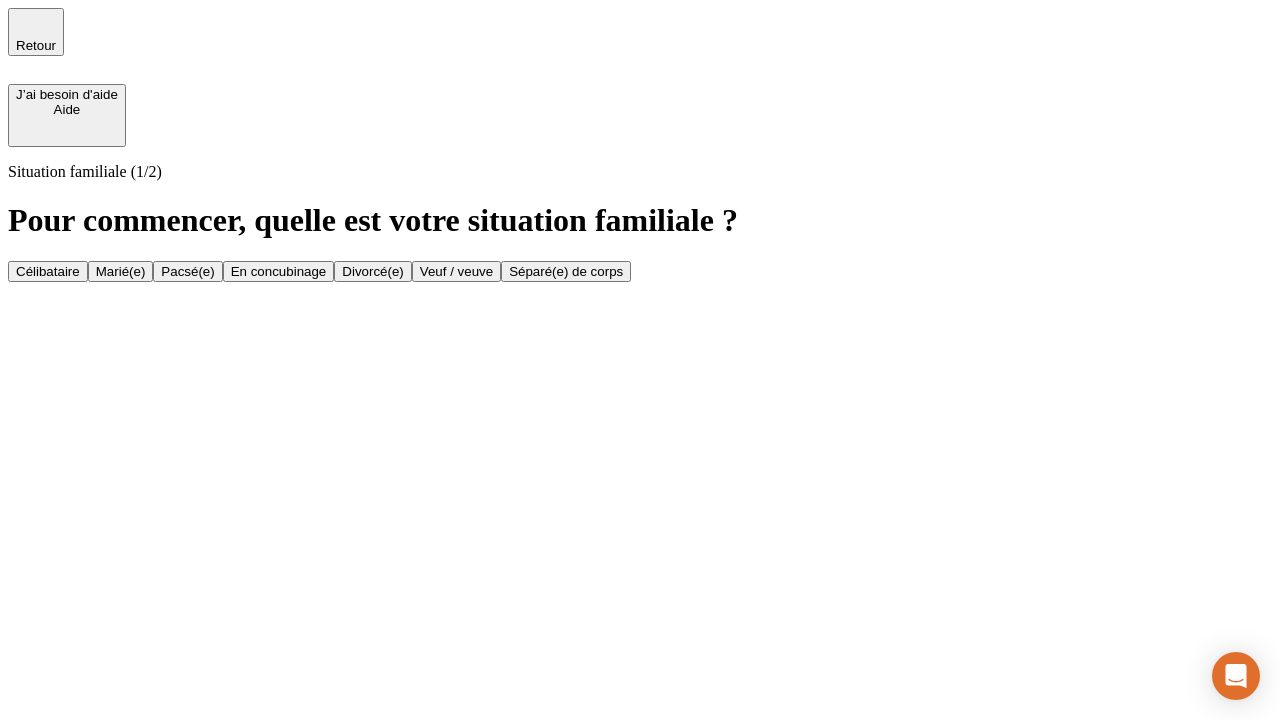 click on "Veuf / veuve" at bounding box center (456, 271) 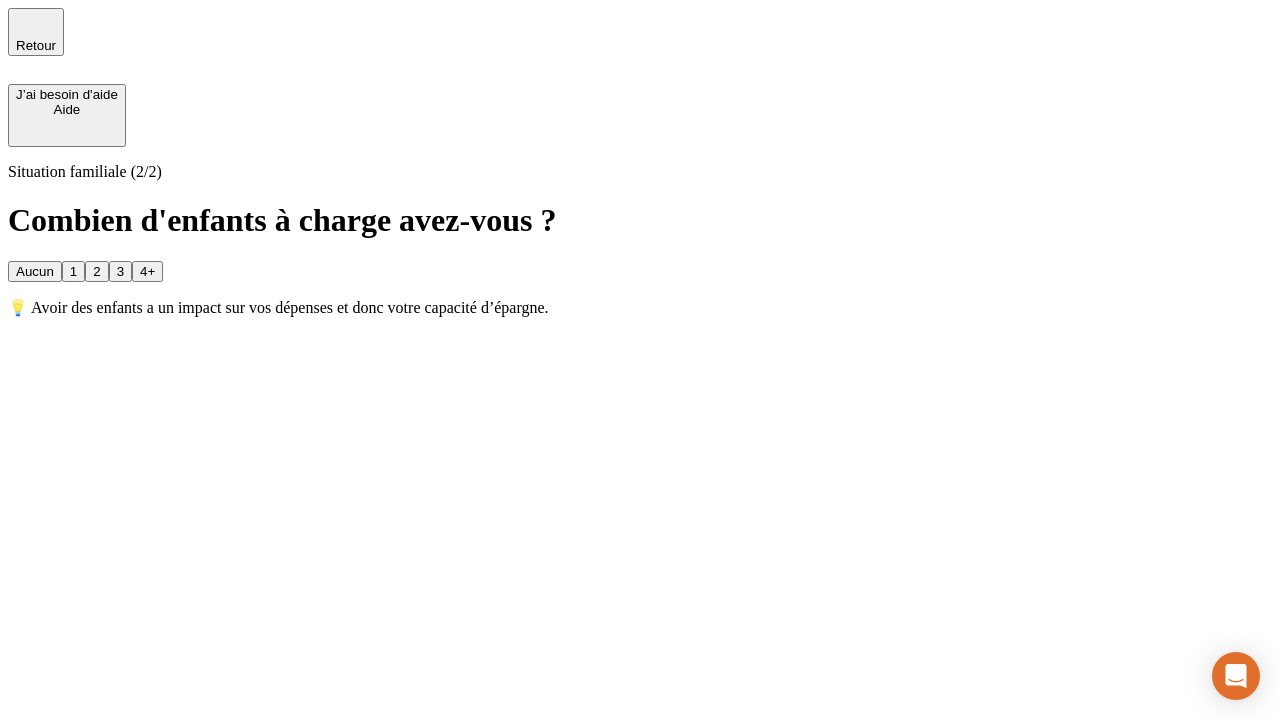 click on "Aucun" at bounding box center [35, 271] 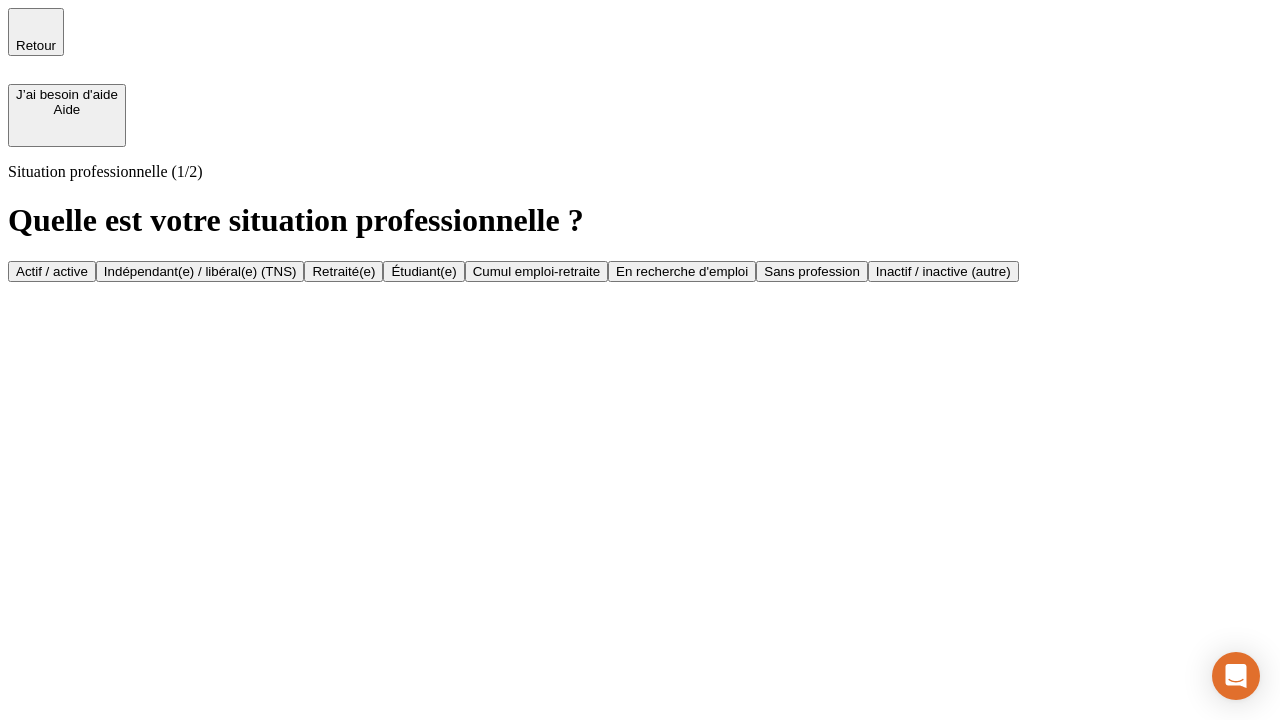click on "Retraité(e)" at bounding box center [343, 271] 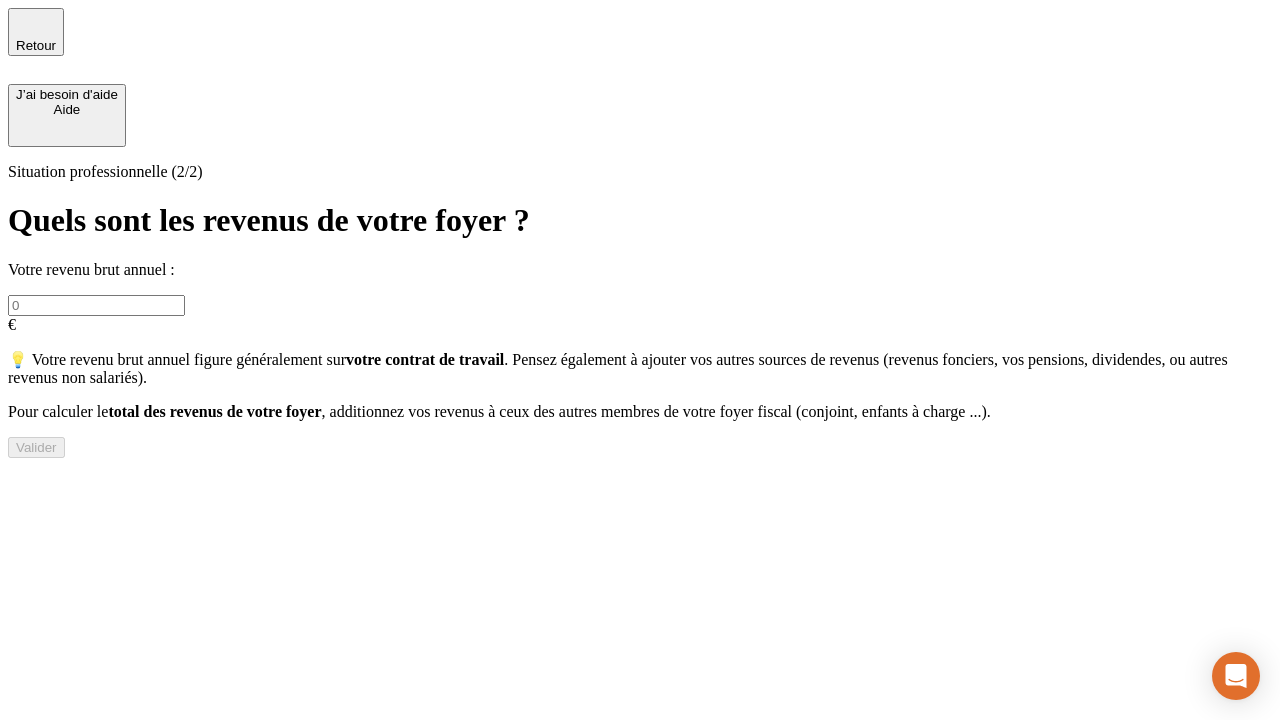 click at bounding box center (96, 305) 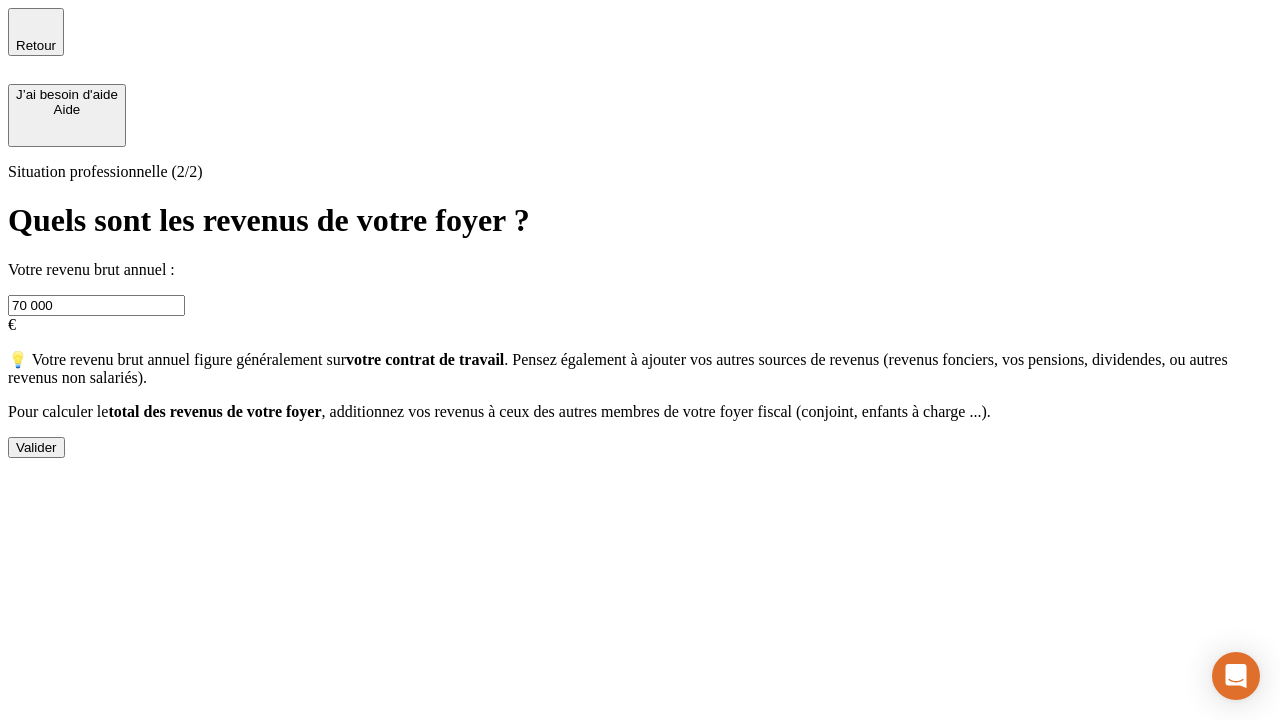 click on "Valider" at bounding box center (36, 447) 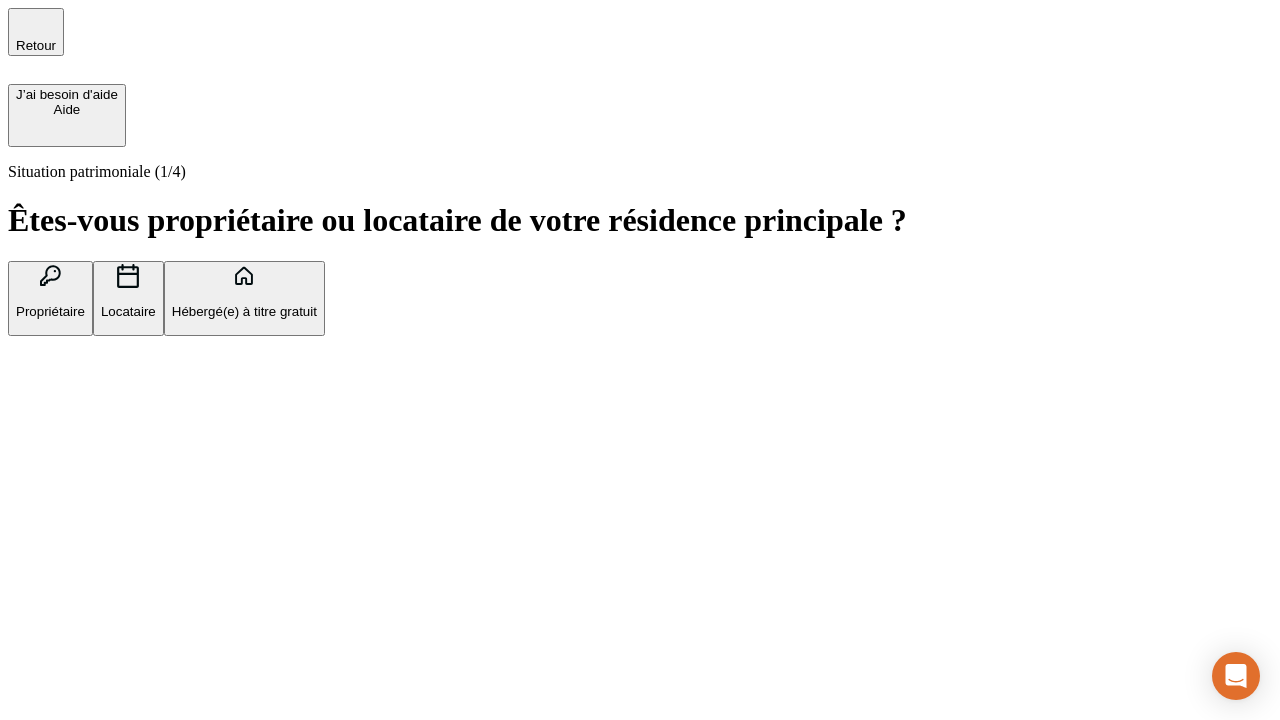click on "Locataire" at bounding box center (128, 311) 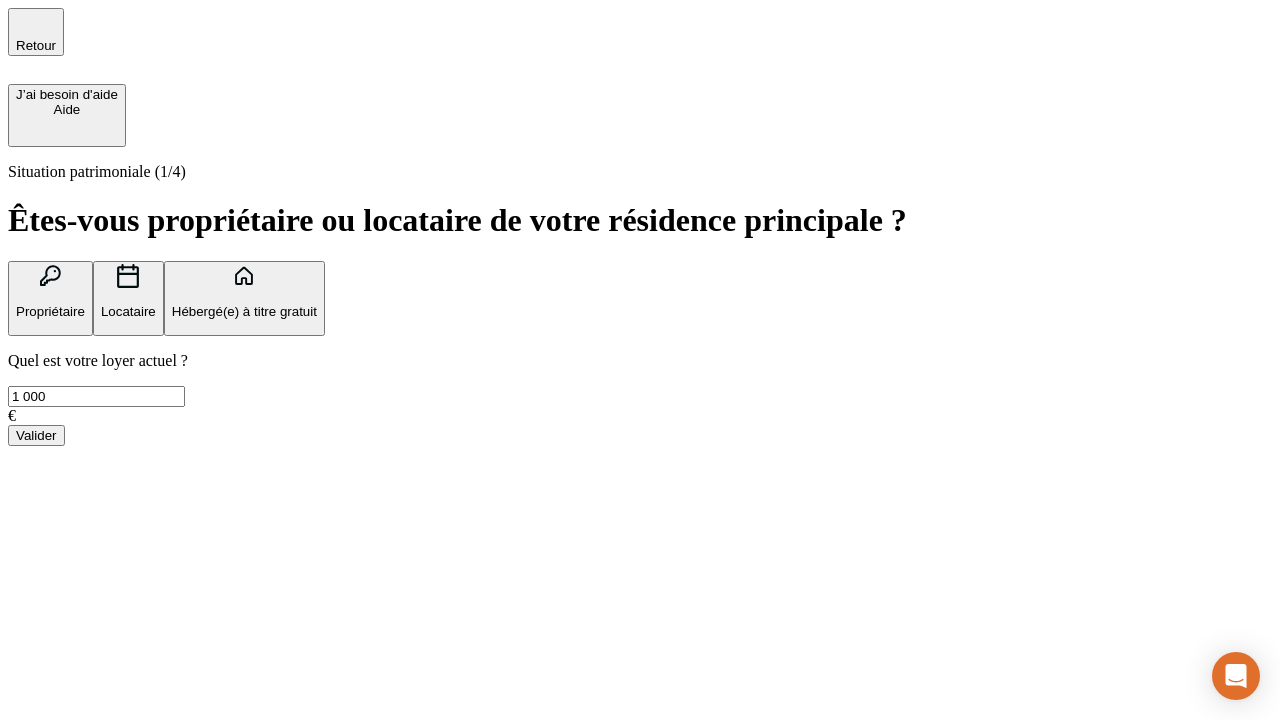 type on "1 000" 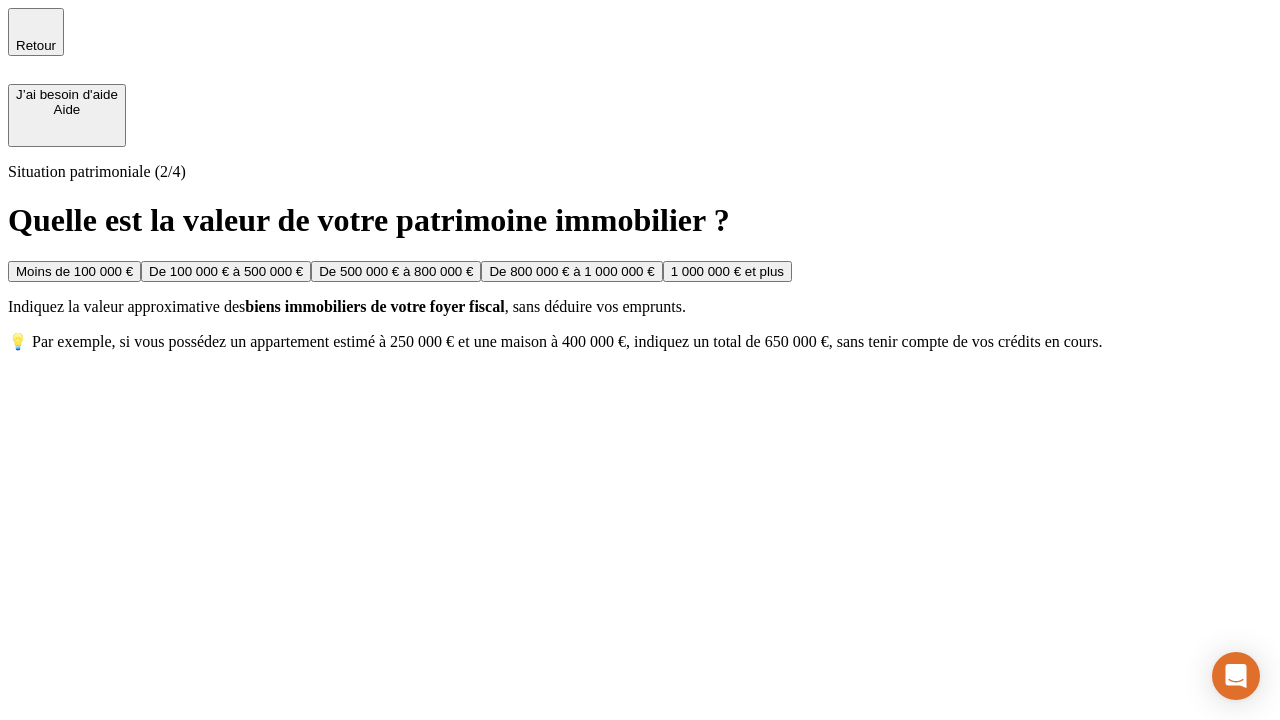 click on "De 500 000 € à 800 000 €" at bounding box center [396, 271] 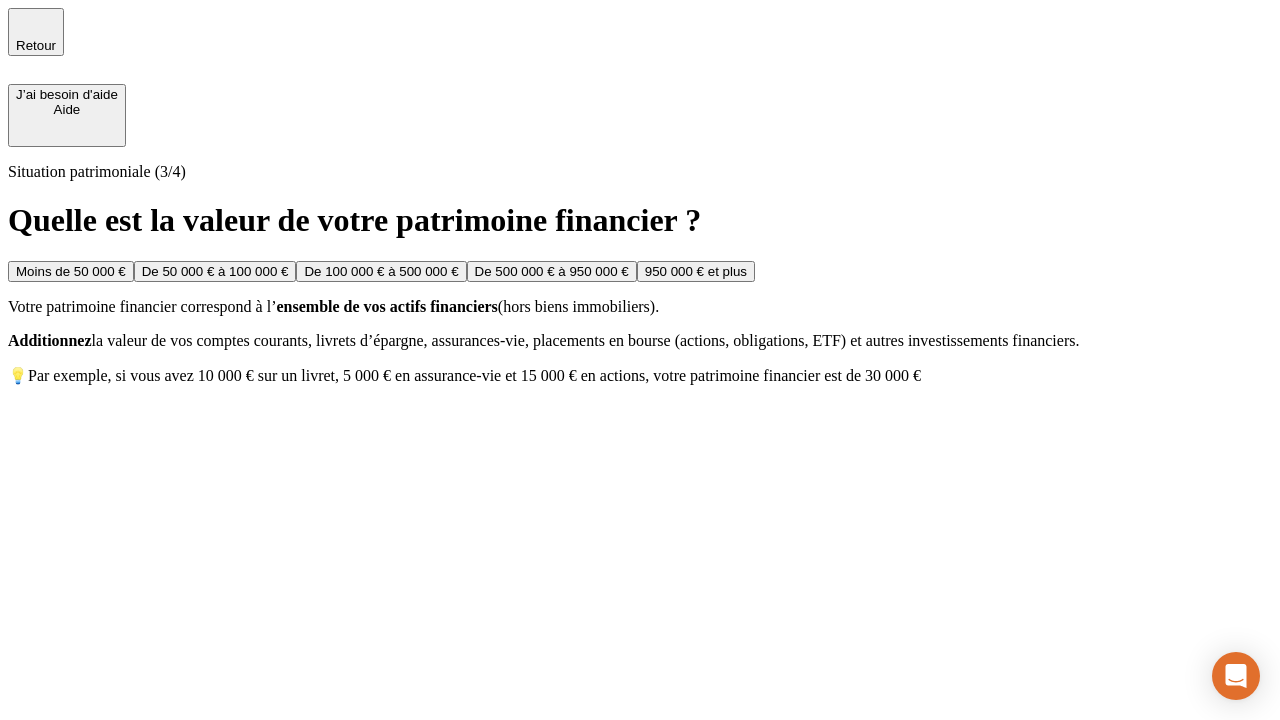 click on "Moins de 50 000 €" at bounding box center (71, 271) 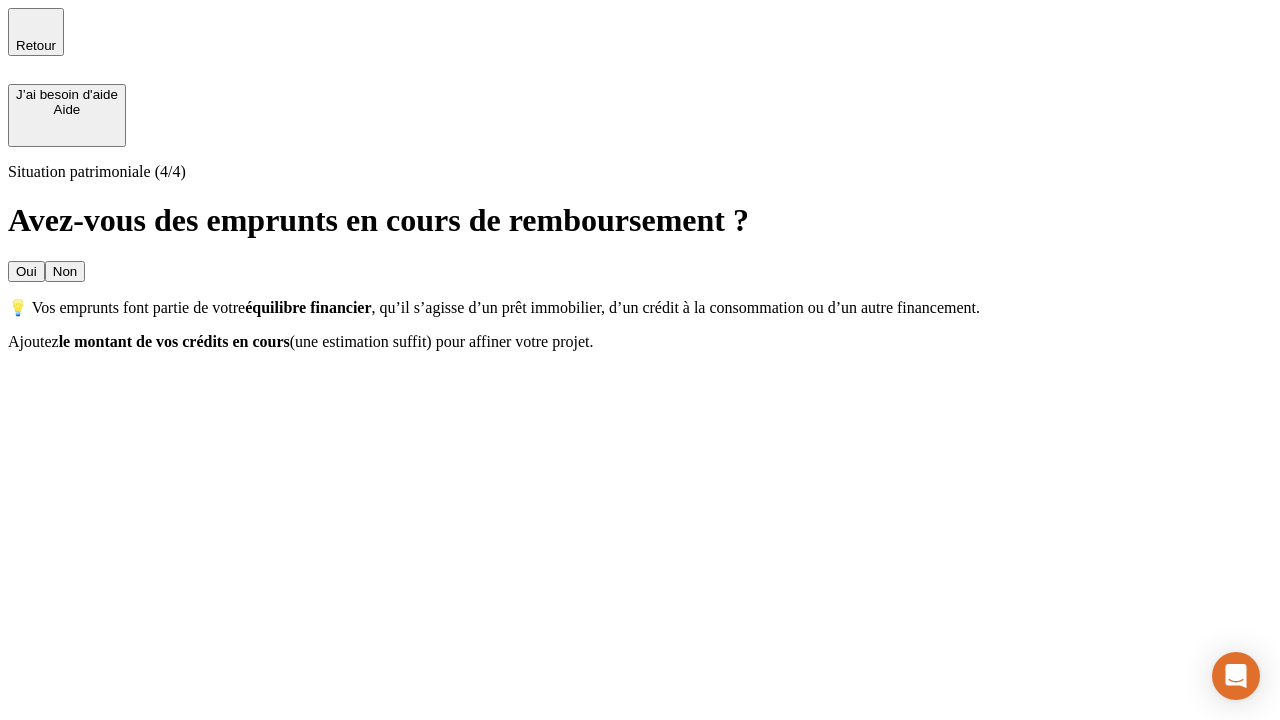 click on "Oui" at bounding box center (26, 271) 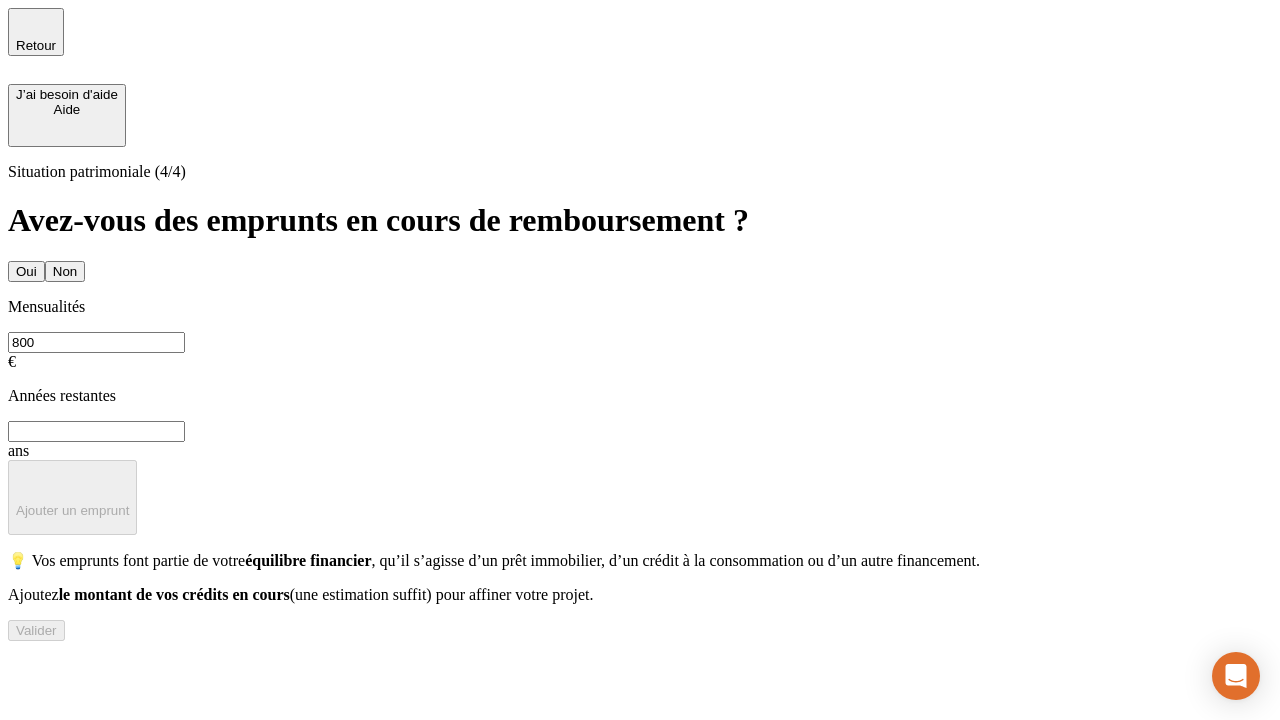 type on "800" 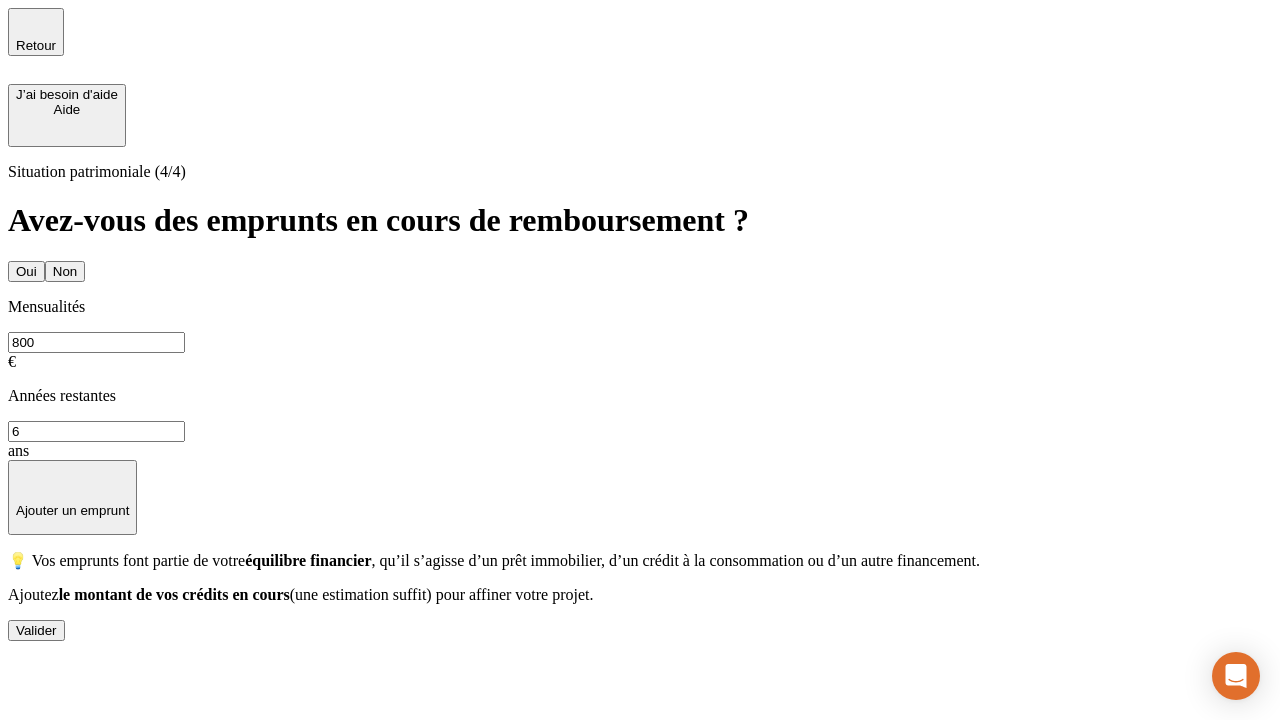 type on "6" 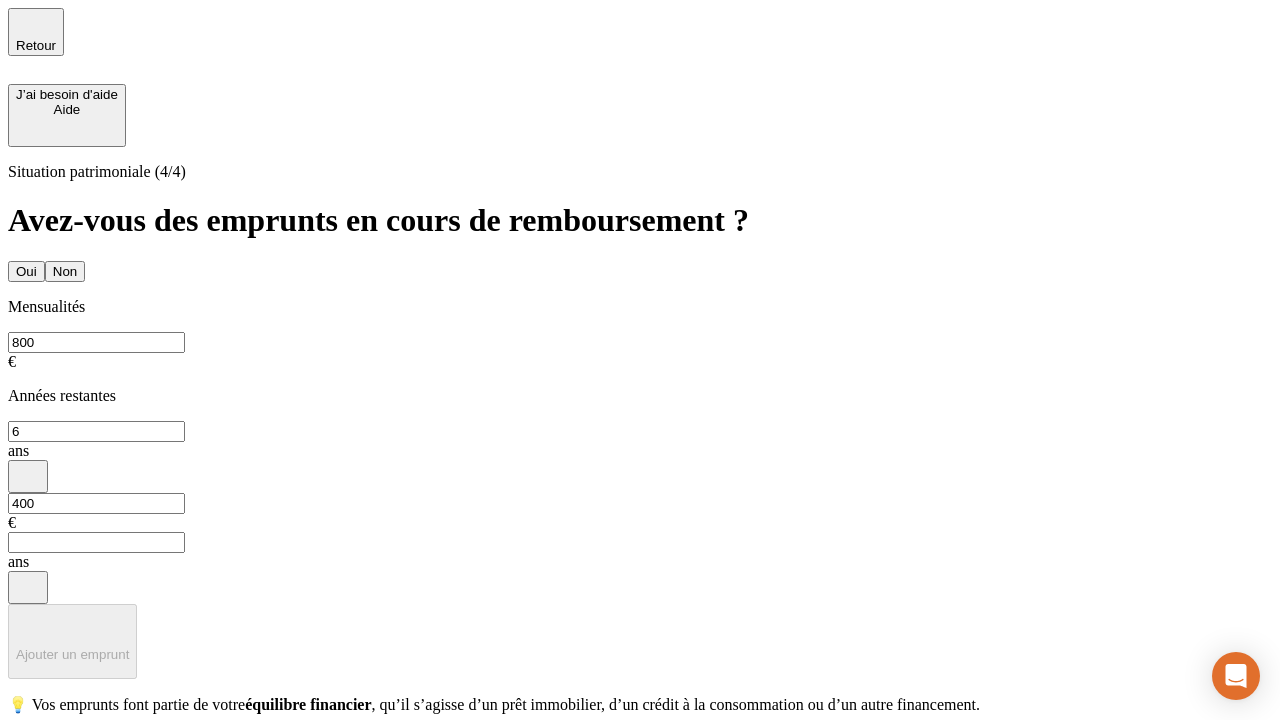 type on "400" 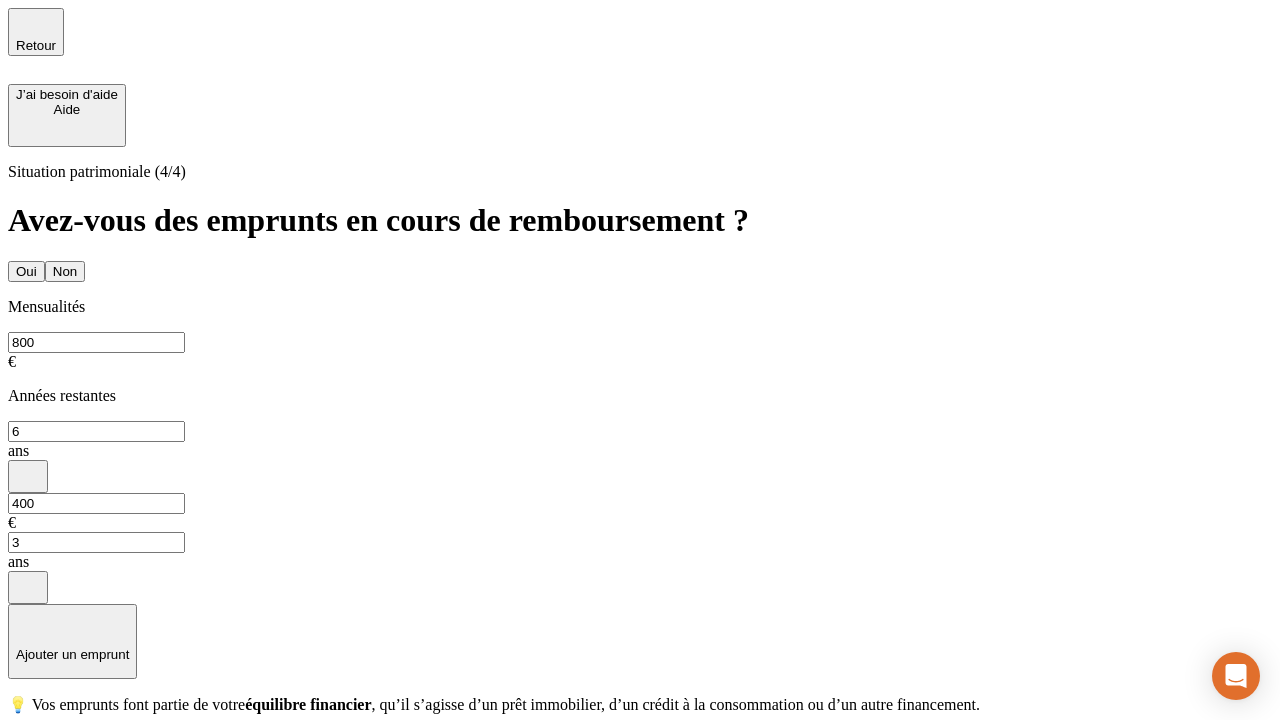 type on "3" 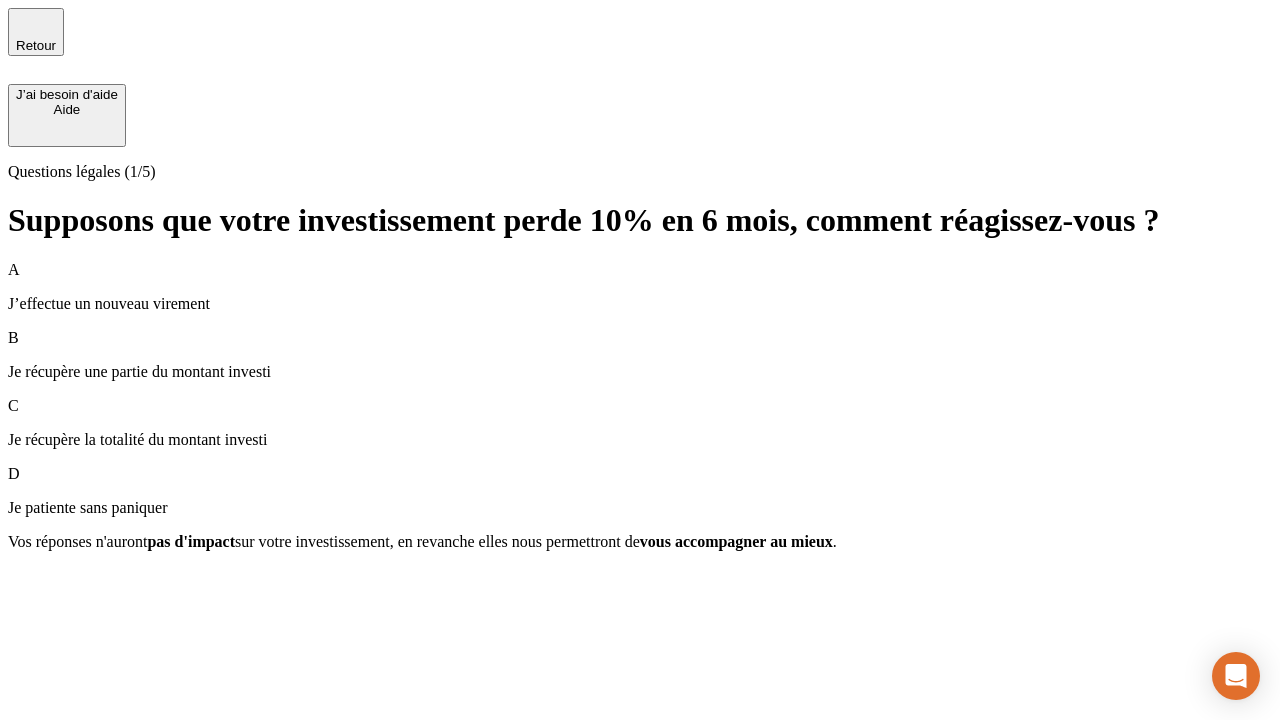 click on "Je récupère une partie du montant investi" at bounding box center [640, 372] 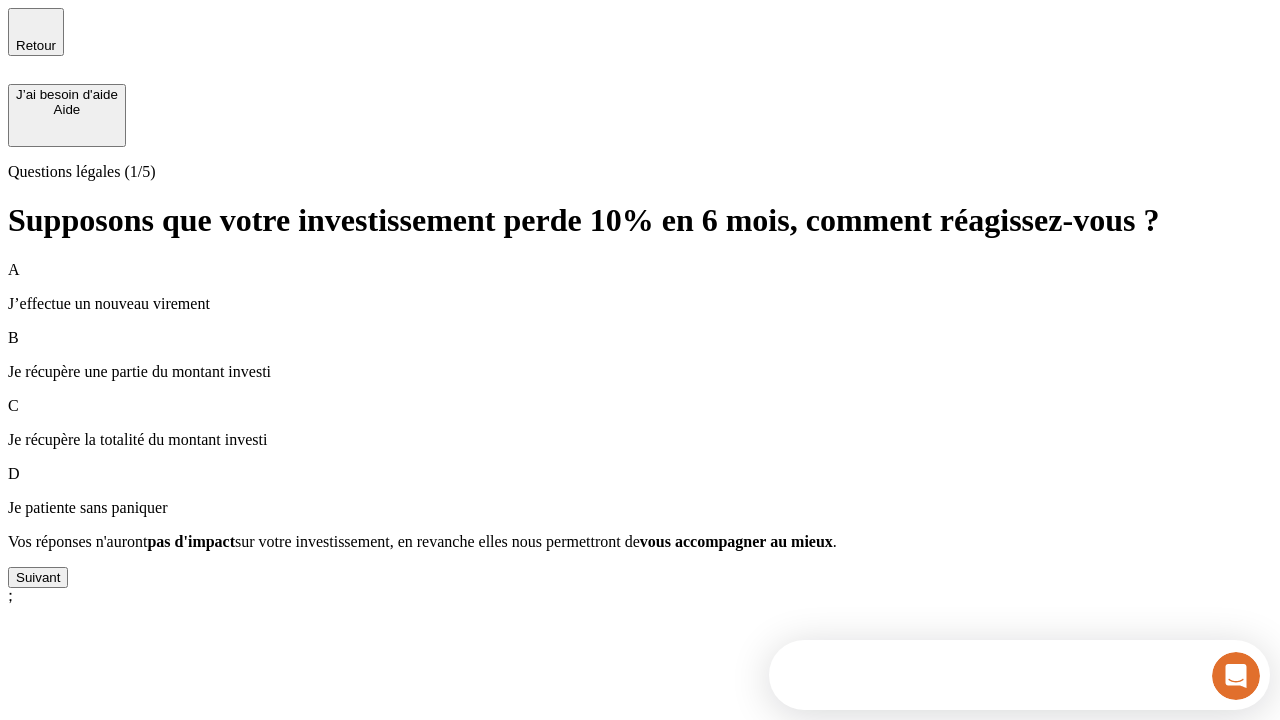 scroll, scrollTop: 0, scrollLeft: 0, axis: both 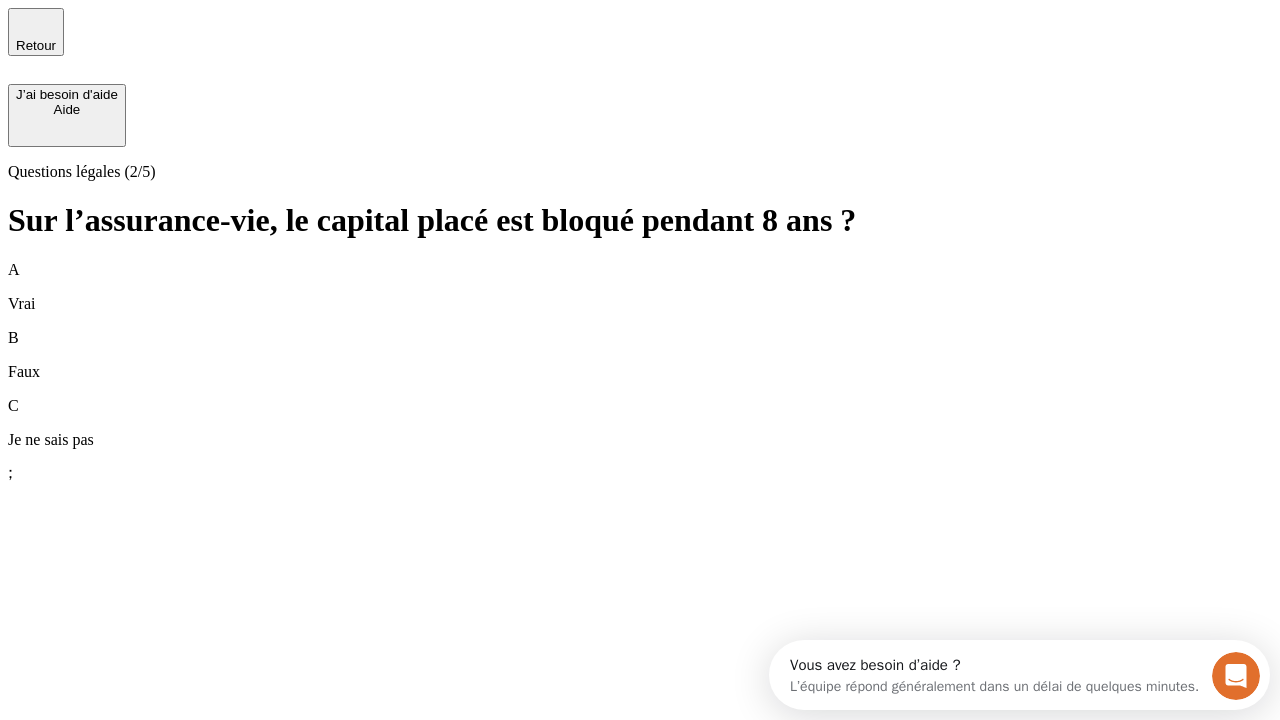 click on "B Faux" at bounding box center [640, 355] 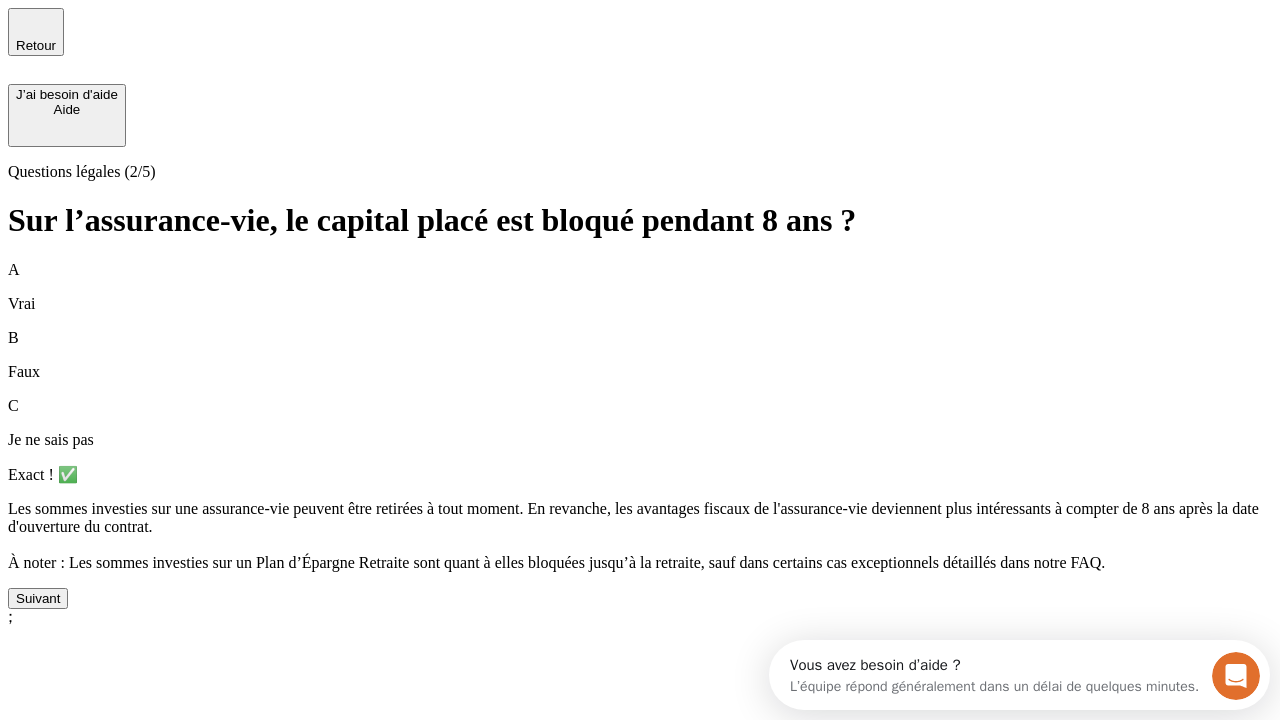 click on "Suivant" at bounding box center (38, 598) 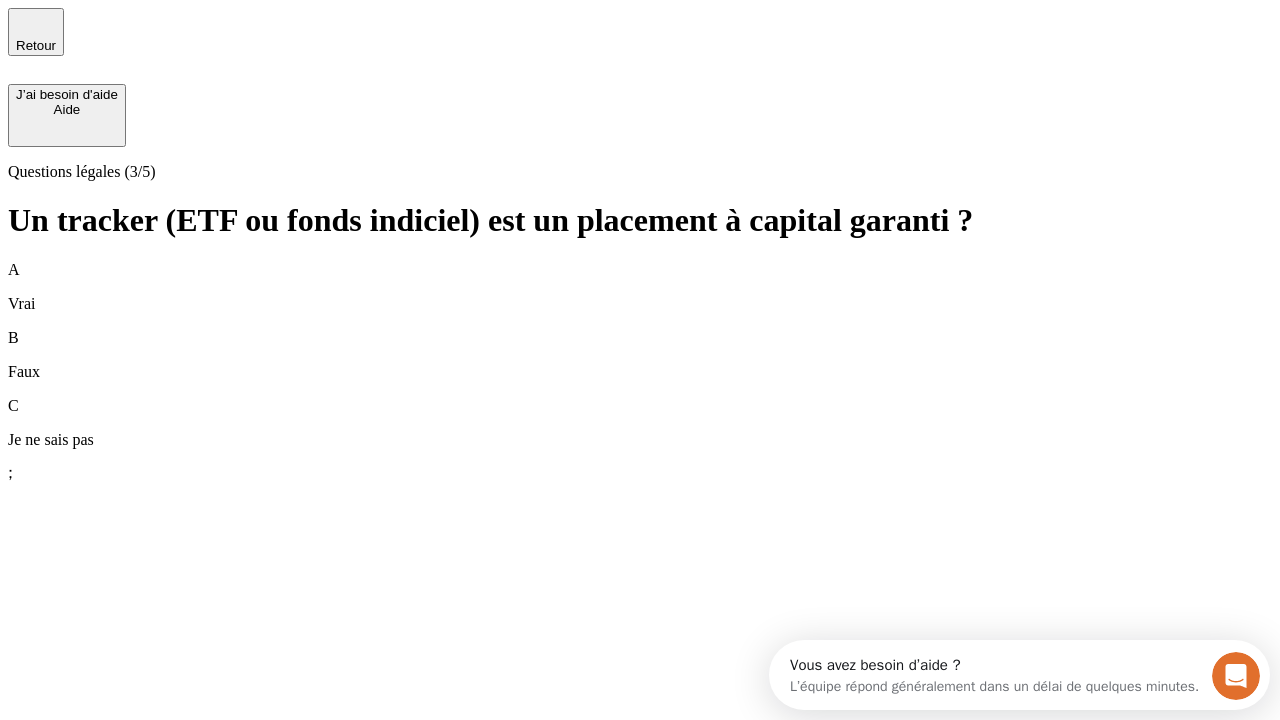 click on "B Faux" at bounding box center (640, 355) 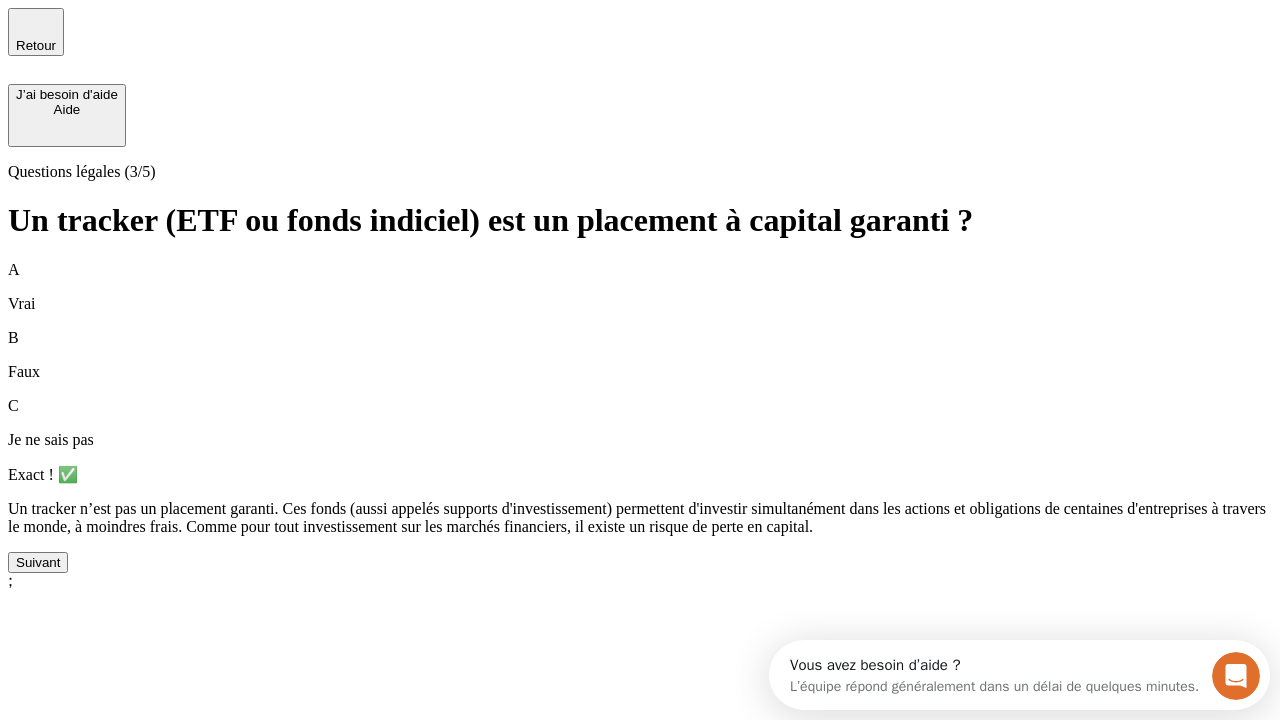 click on "Suivant" at bounding box center (38, 562) 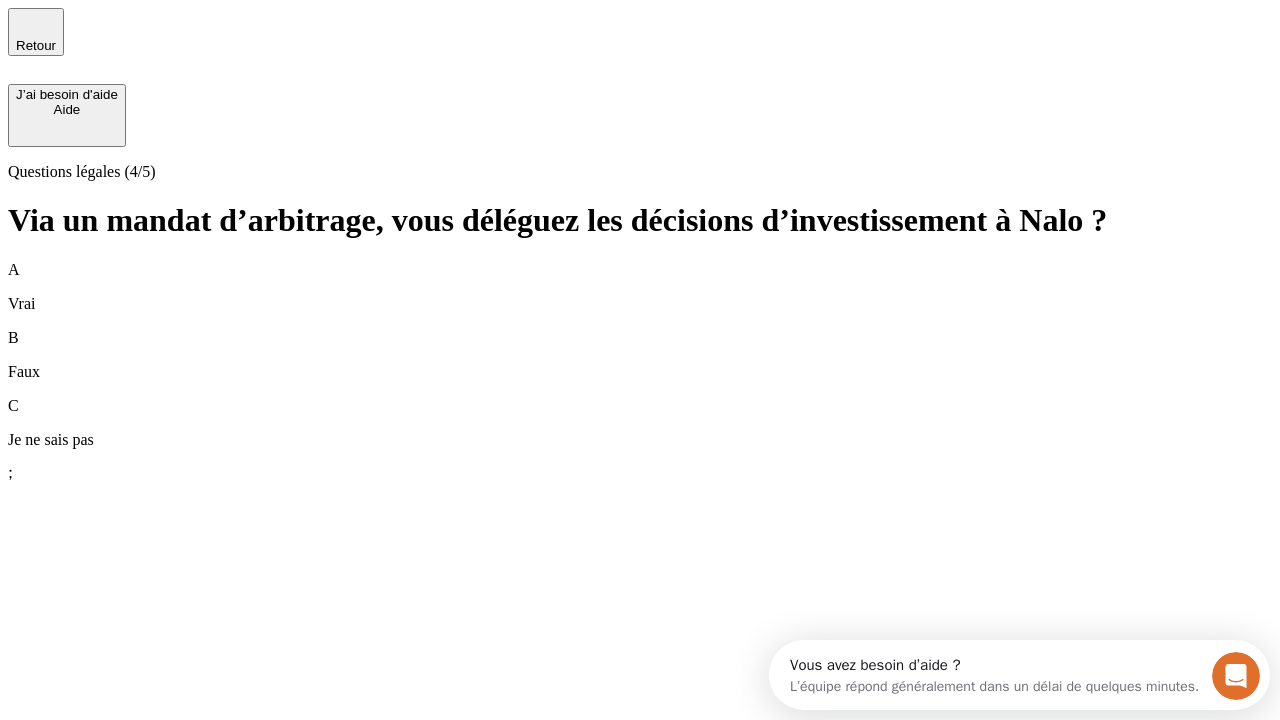 click on "A Vrai" at bounding box center (640, 287) 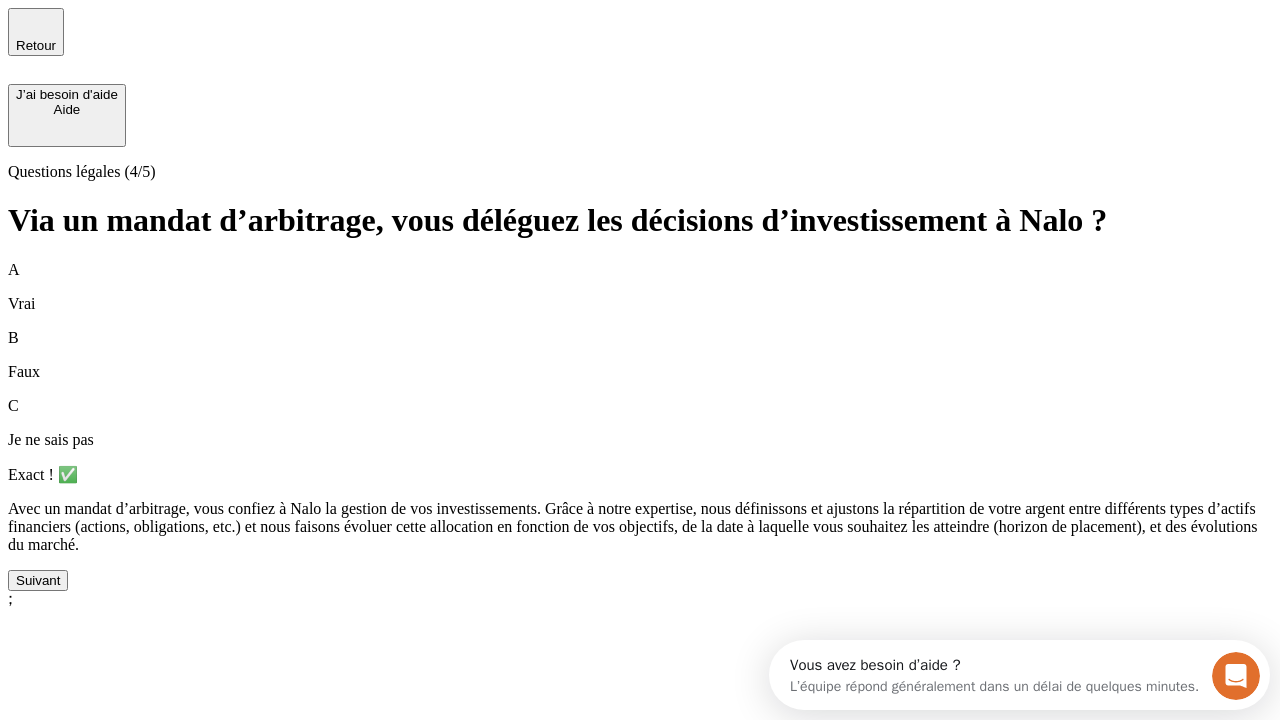 click on "Suivant" at bounding box center [38, 580] 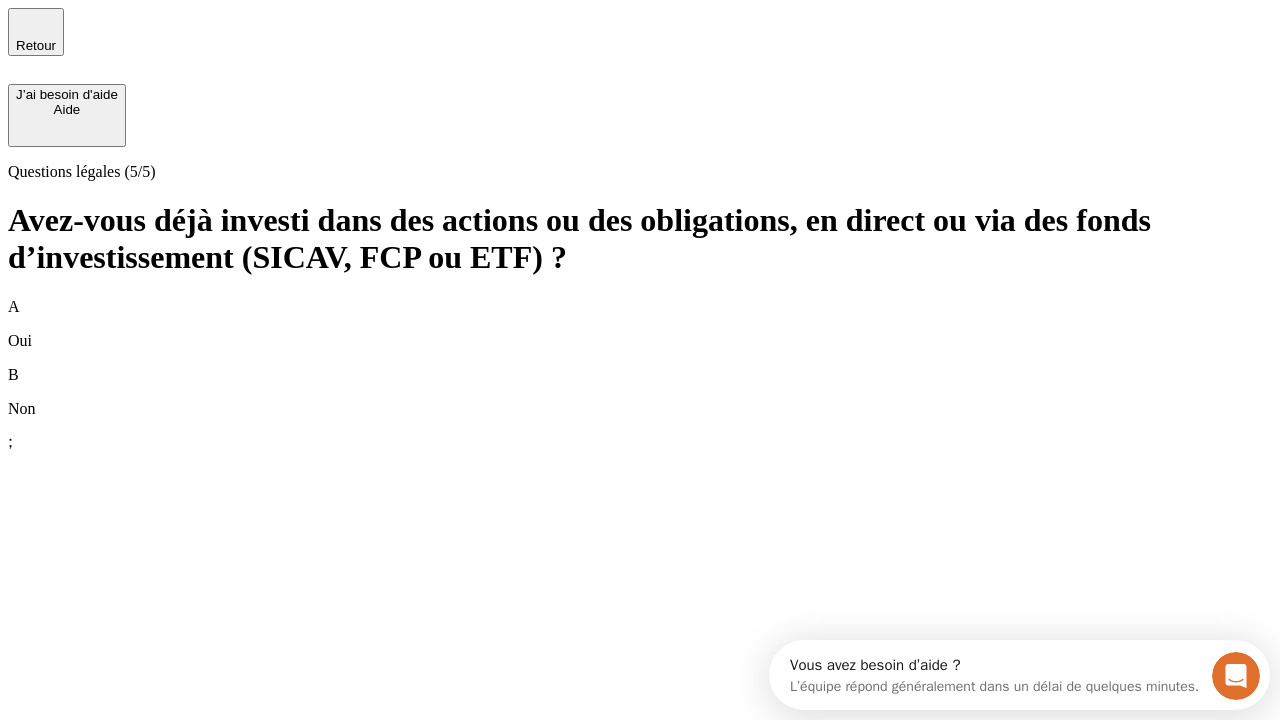 click on "B Non" at bounding box center [640, 392] 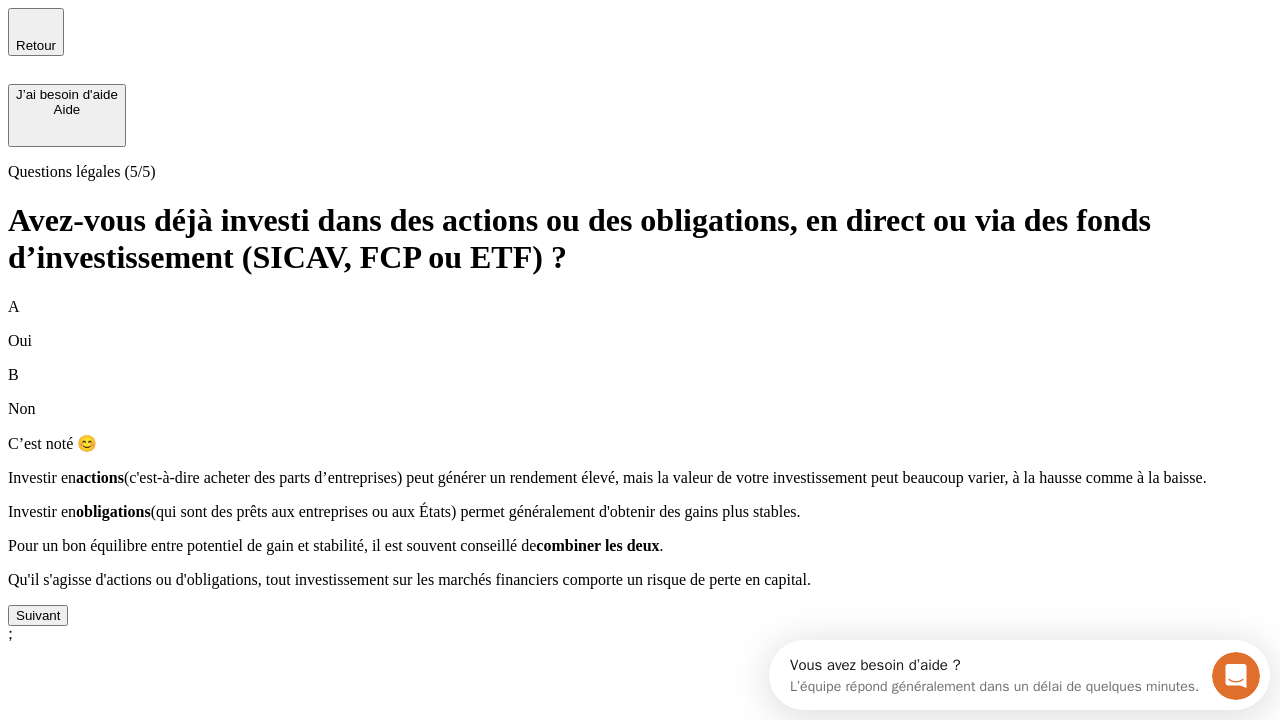 click on "Suivant" at bounding box center [38, 615] 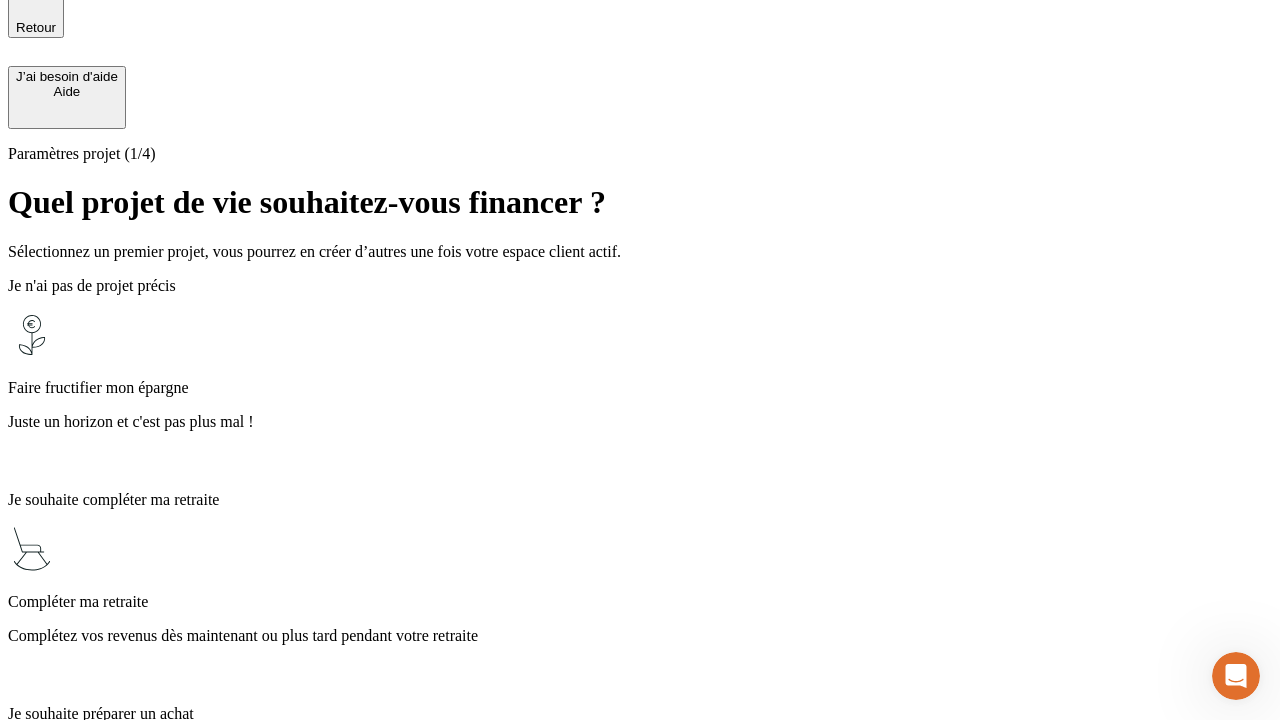 scroll, scrollTop: 56, scrollLeft: 0, axis: vertical 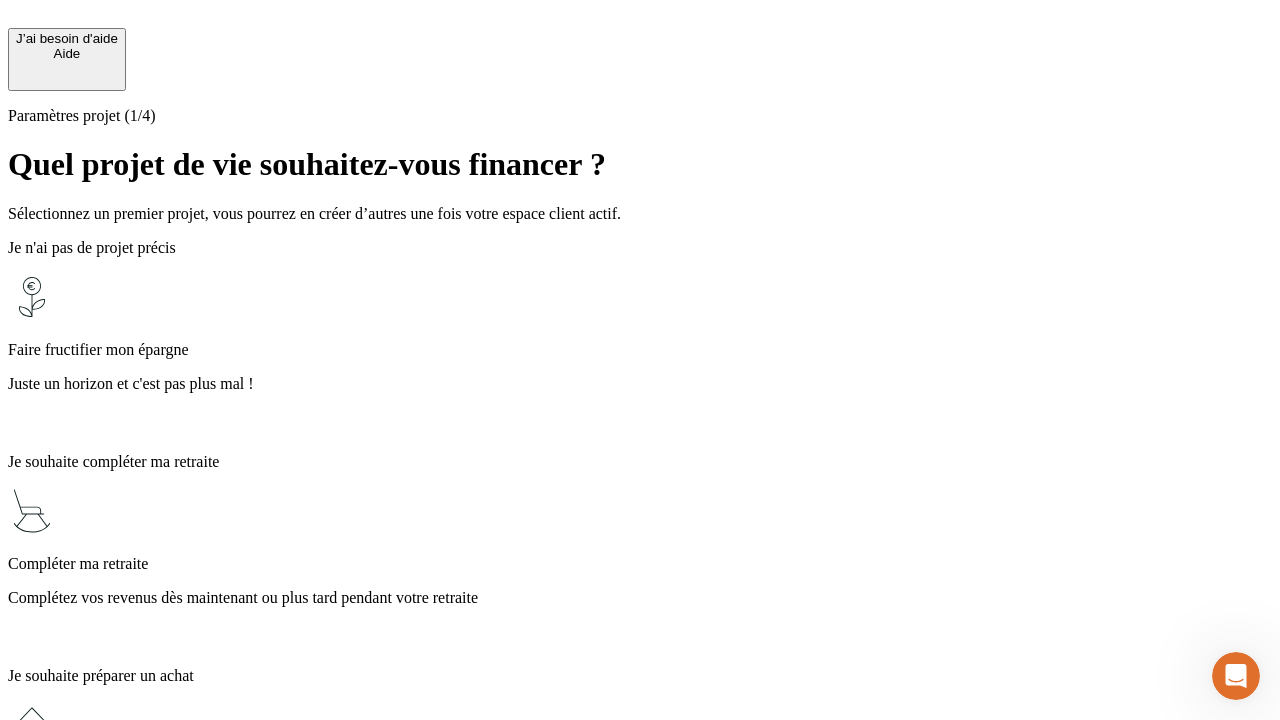 click on "Juste un horizon et c'est pas plus mal !" at bounding box center [640, 384] 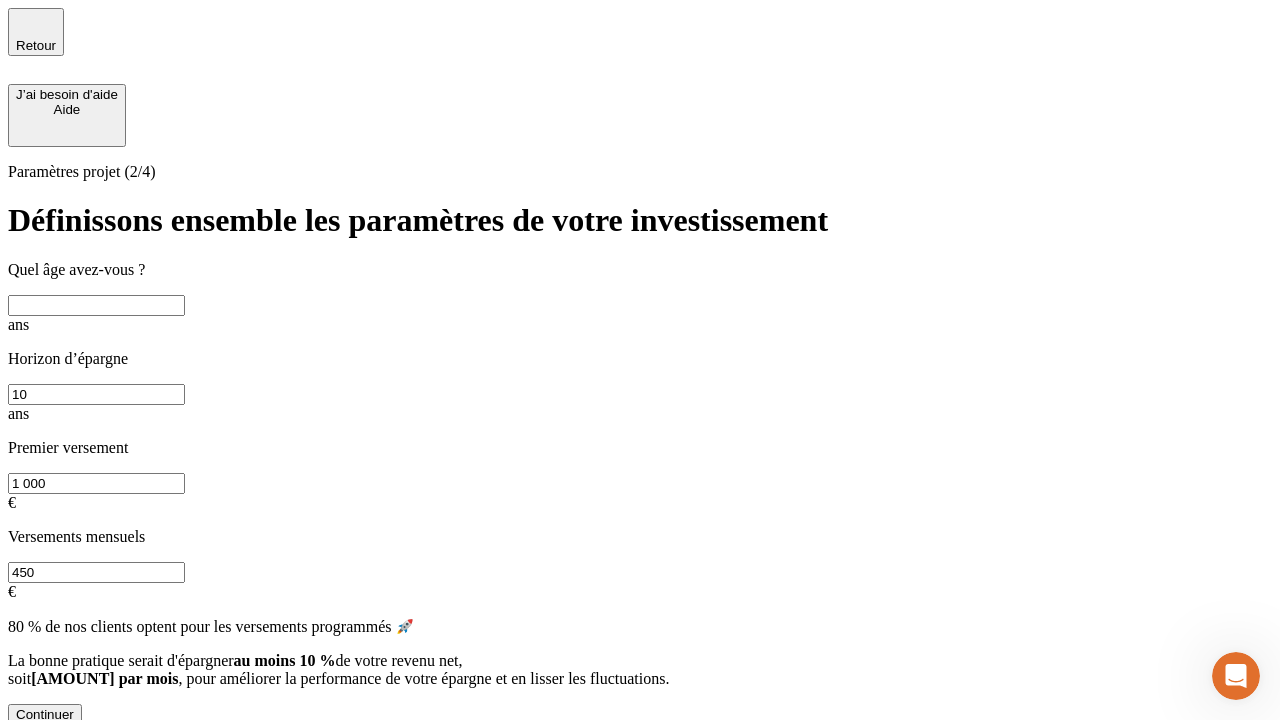 click at bounding box center [96, 305] 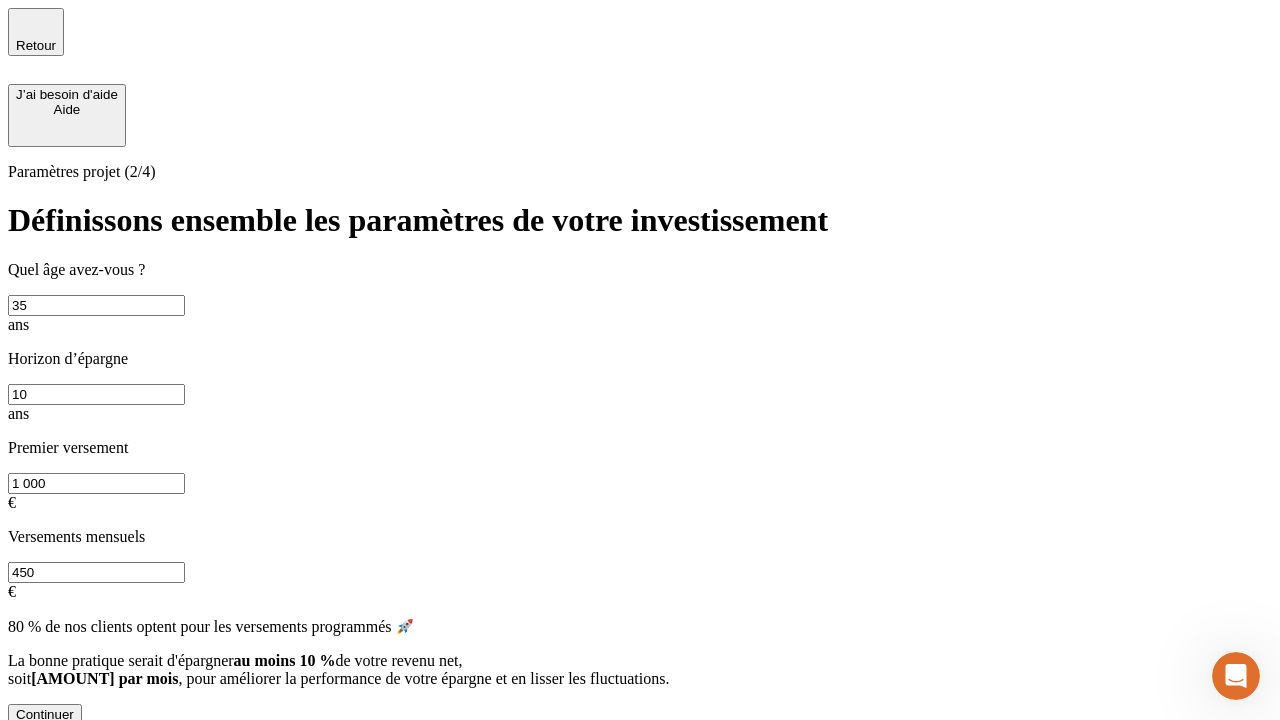 type on "35" 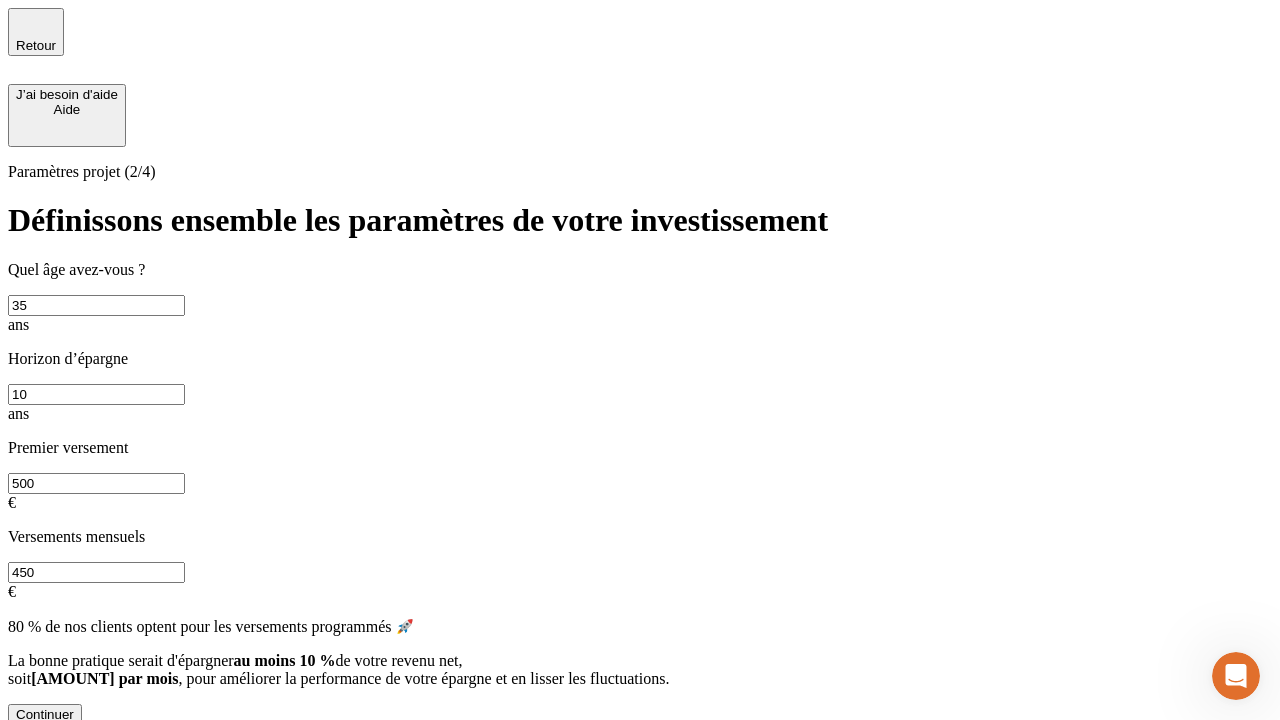 type on "500" 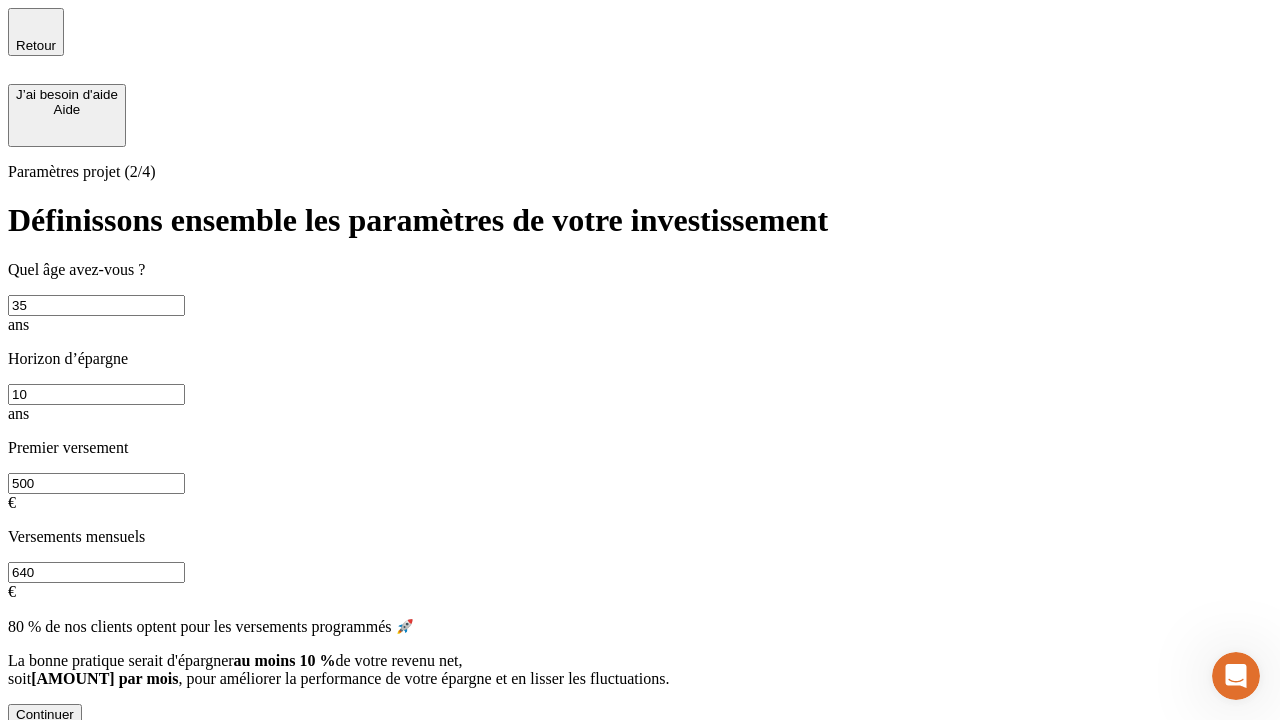 type on "640" 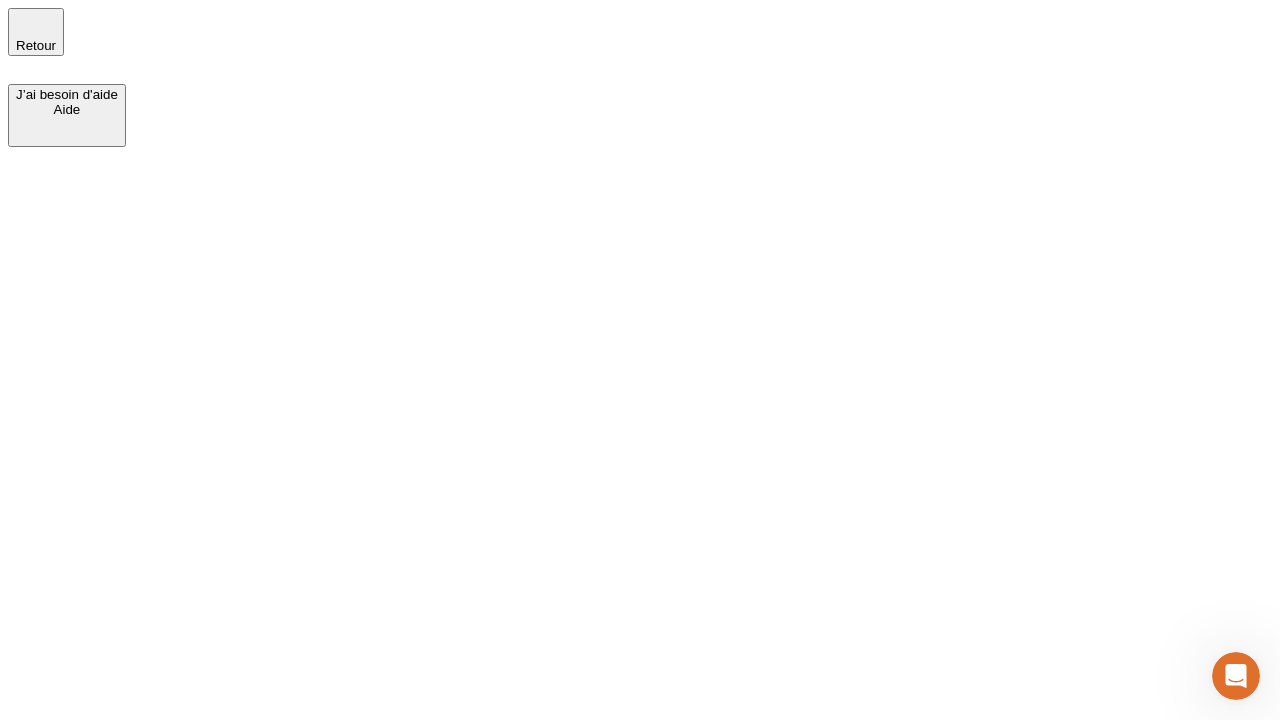 scroll, scrollTop: 0, scrollLeft: 0, axis: both 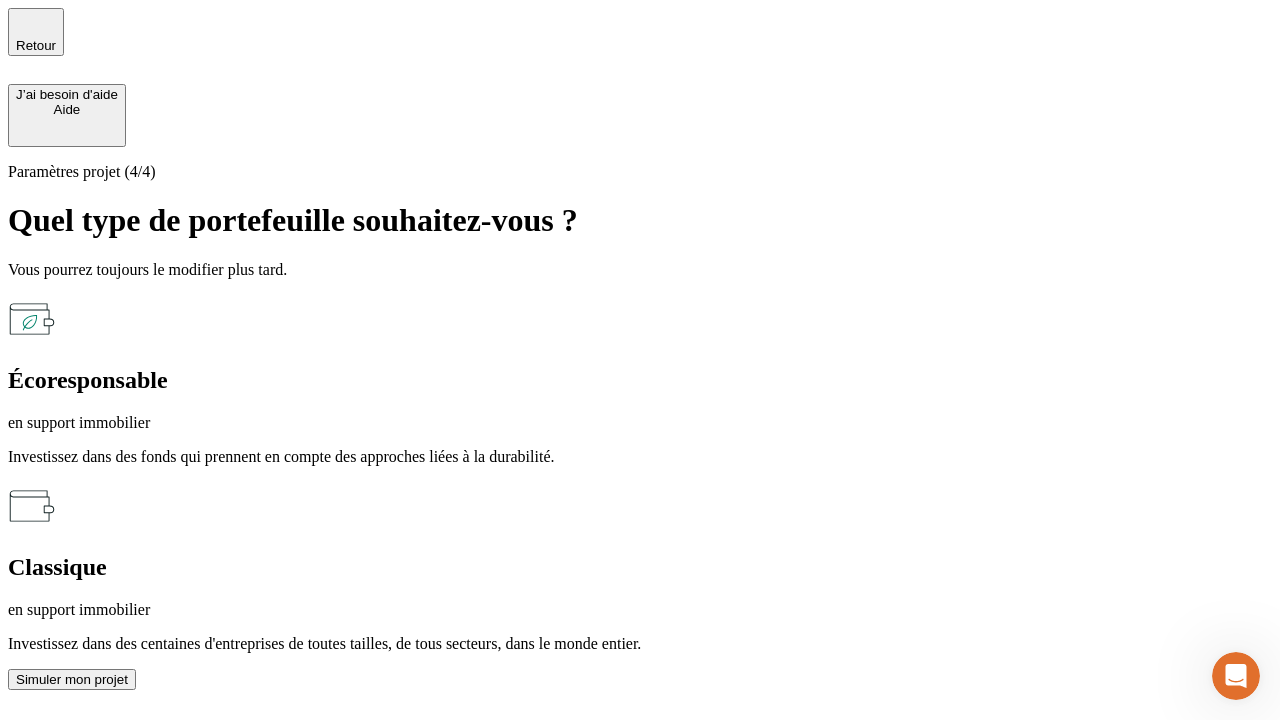 click on "en support immobilier" at bounding box center [640, 610] 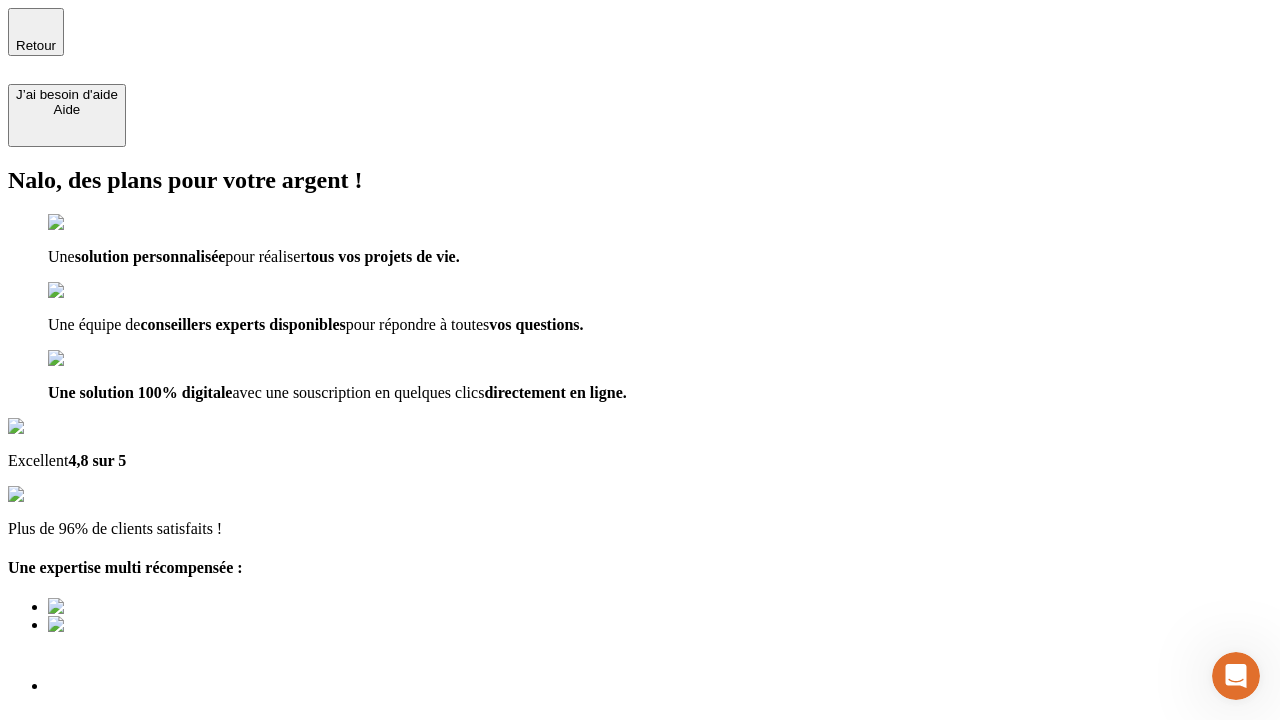 click on "Découvrir ma simulation" at bounding box center [87, 924] 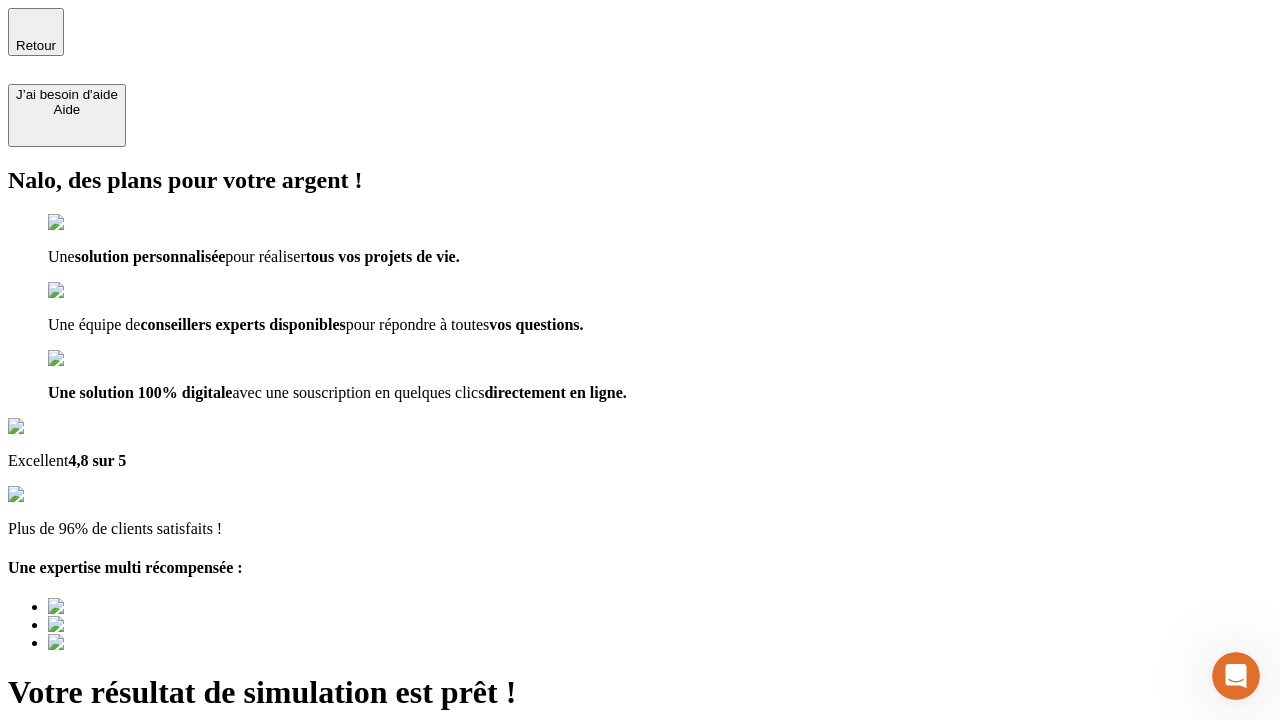 type on "[EMAIL]" 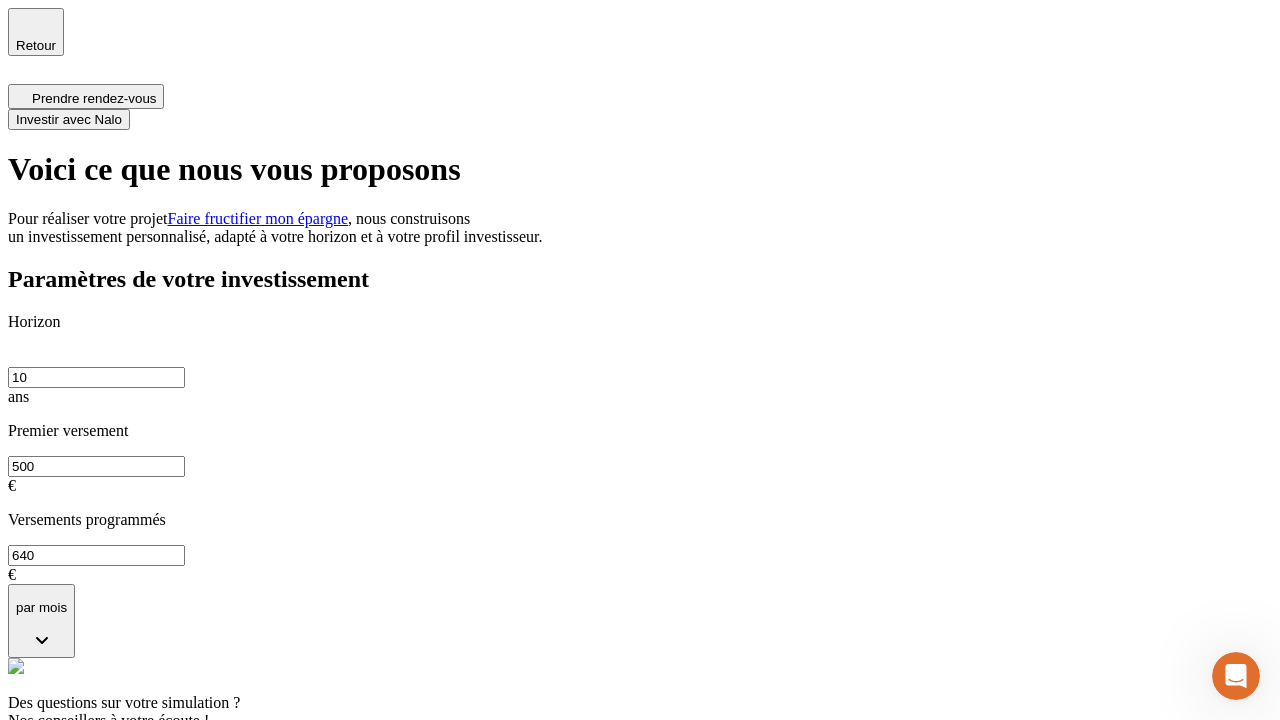 click on "Investir avec Nalo" at bounding box center [69, 119] 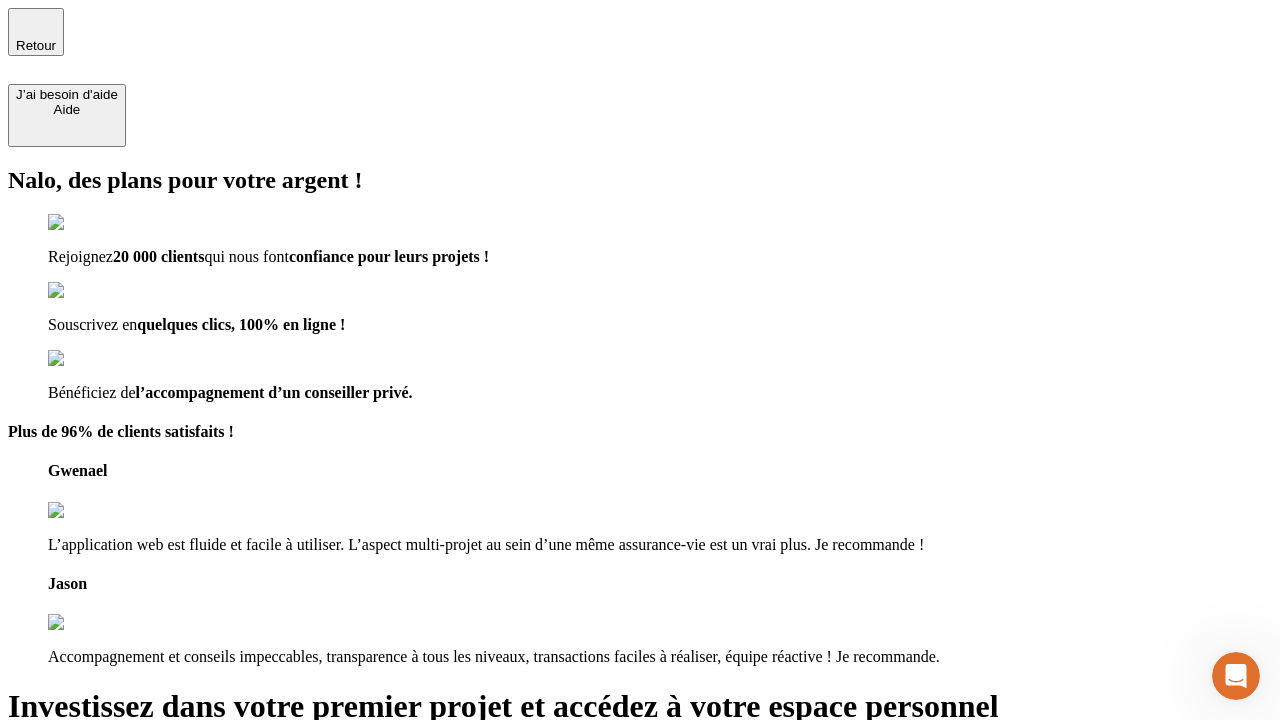type on "[EMAIL]" 